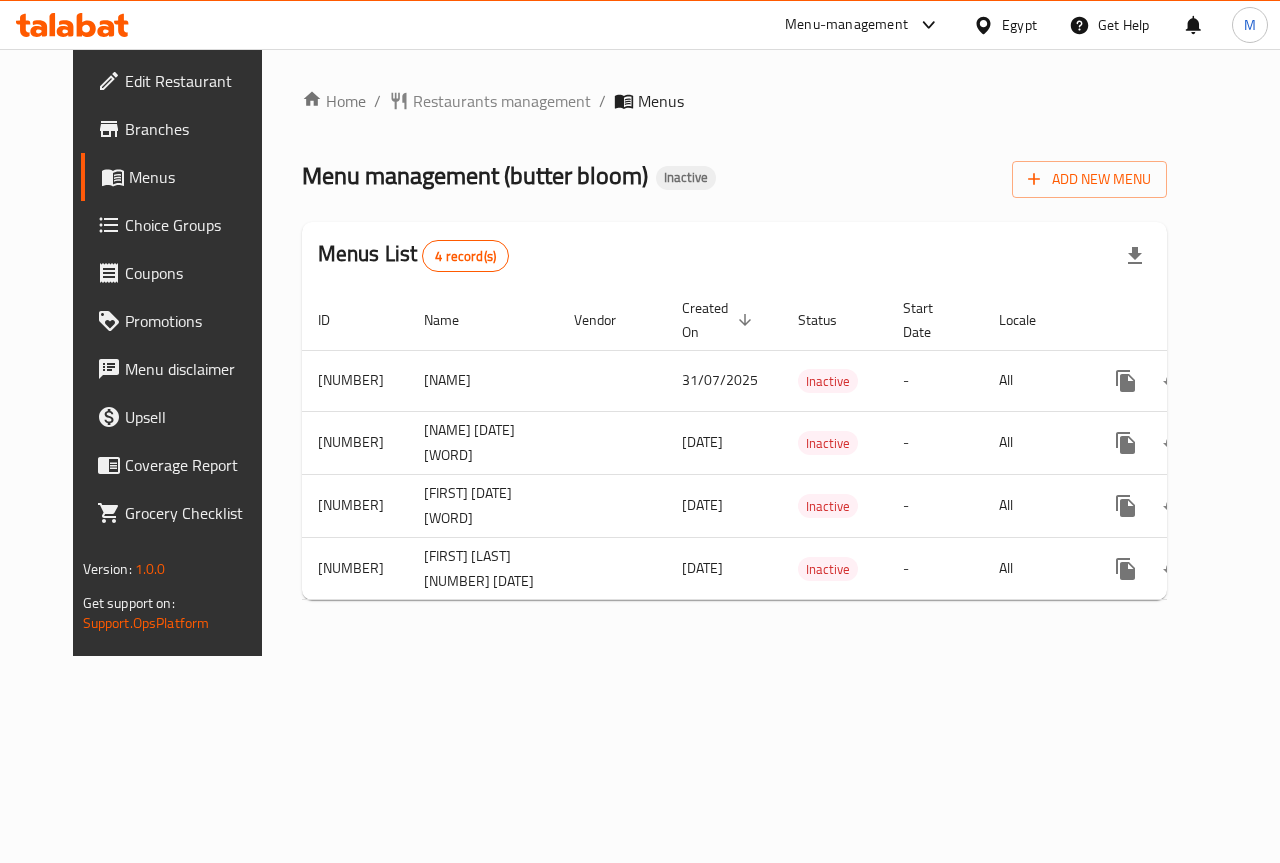 scroll, scrollTop: 0, scrollLeft: 0, axis: both 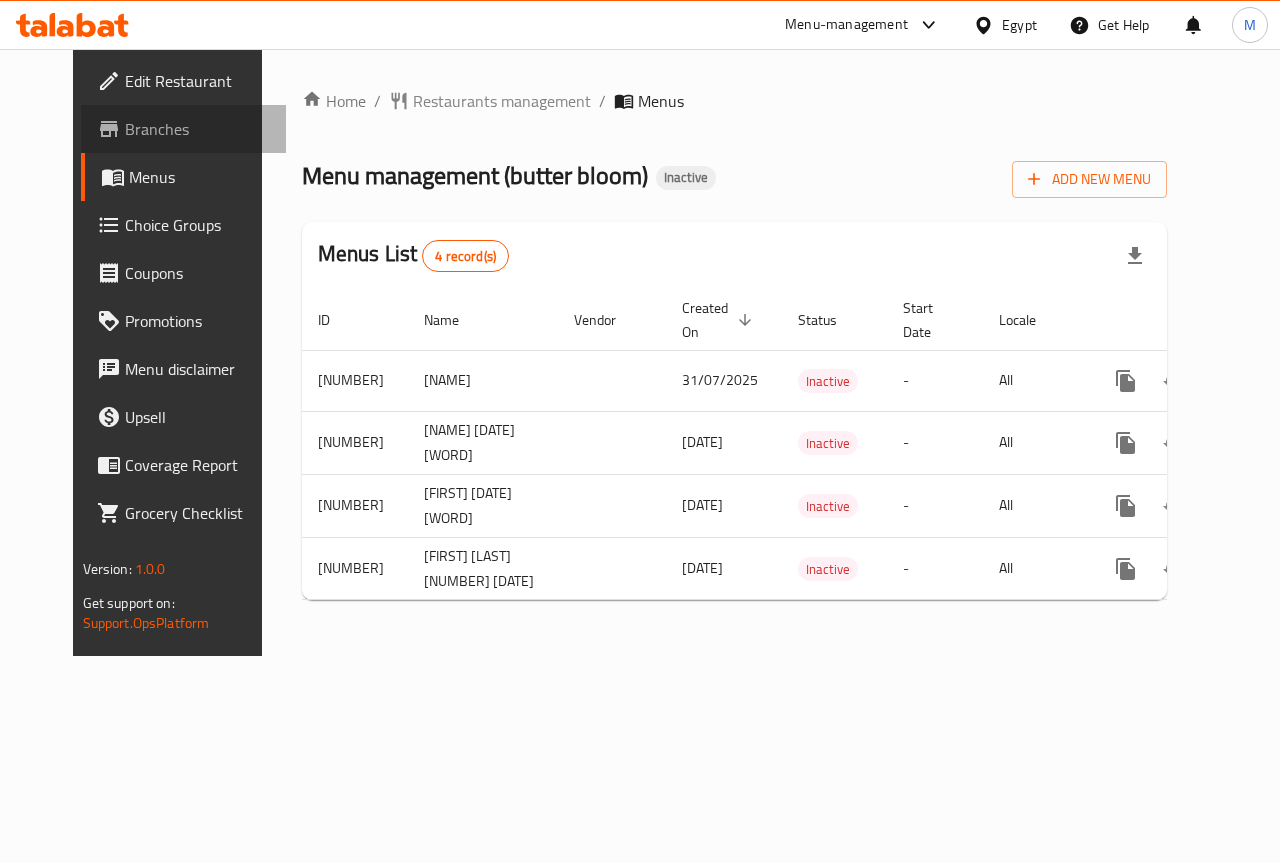 click on "Branches" at bounding box center (198, 129) 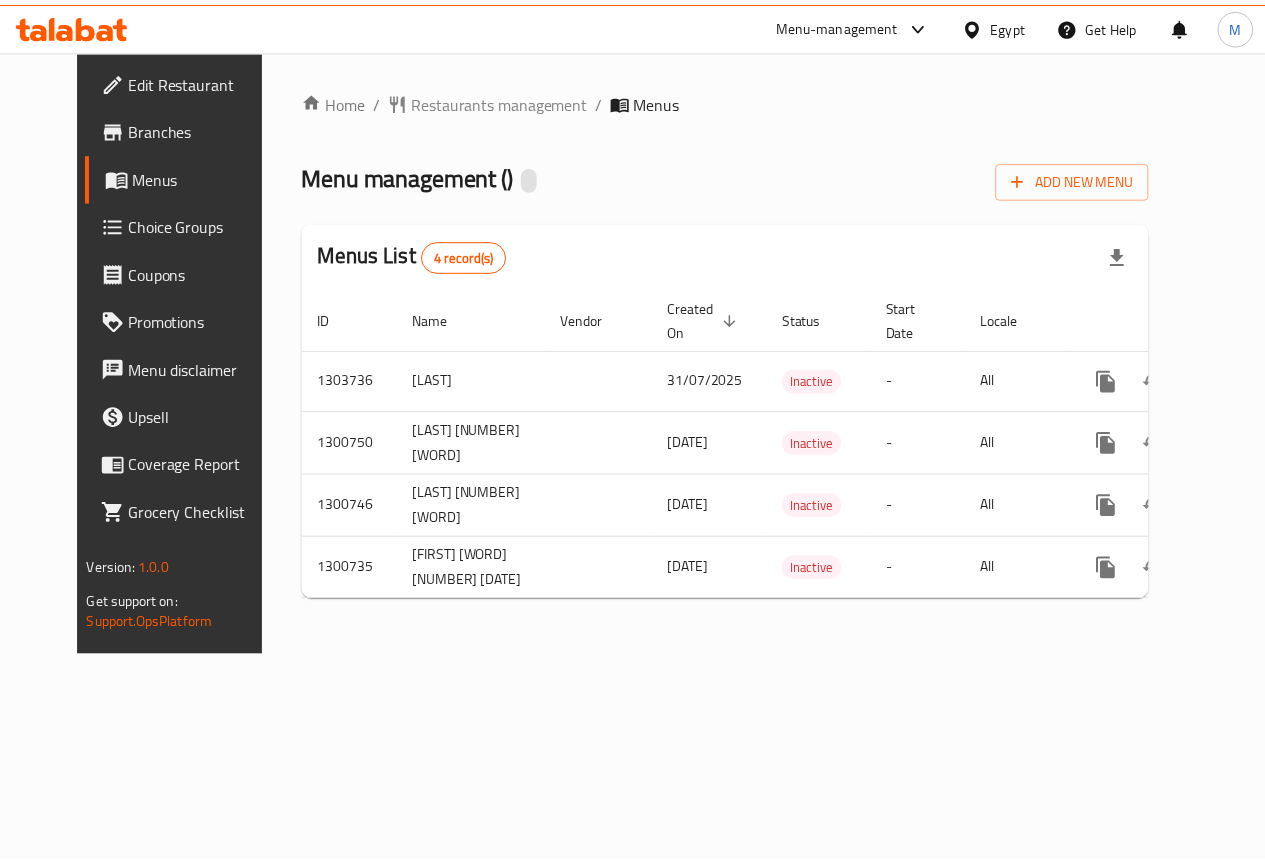 scroll, scrollTop: 0, scrollLeft: 0, axis: both 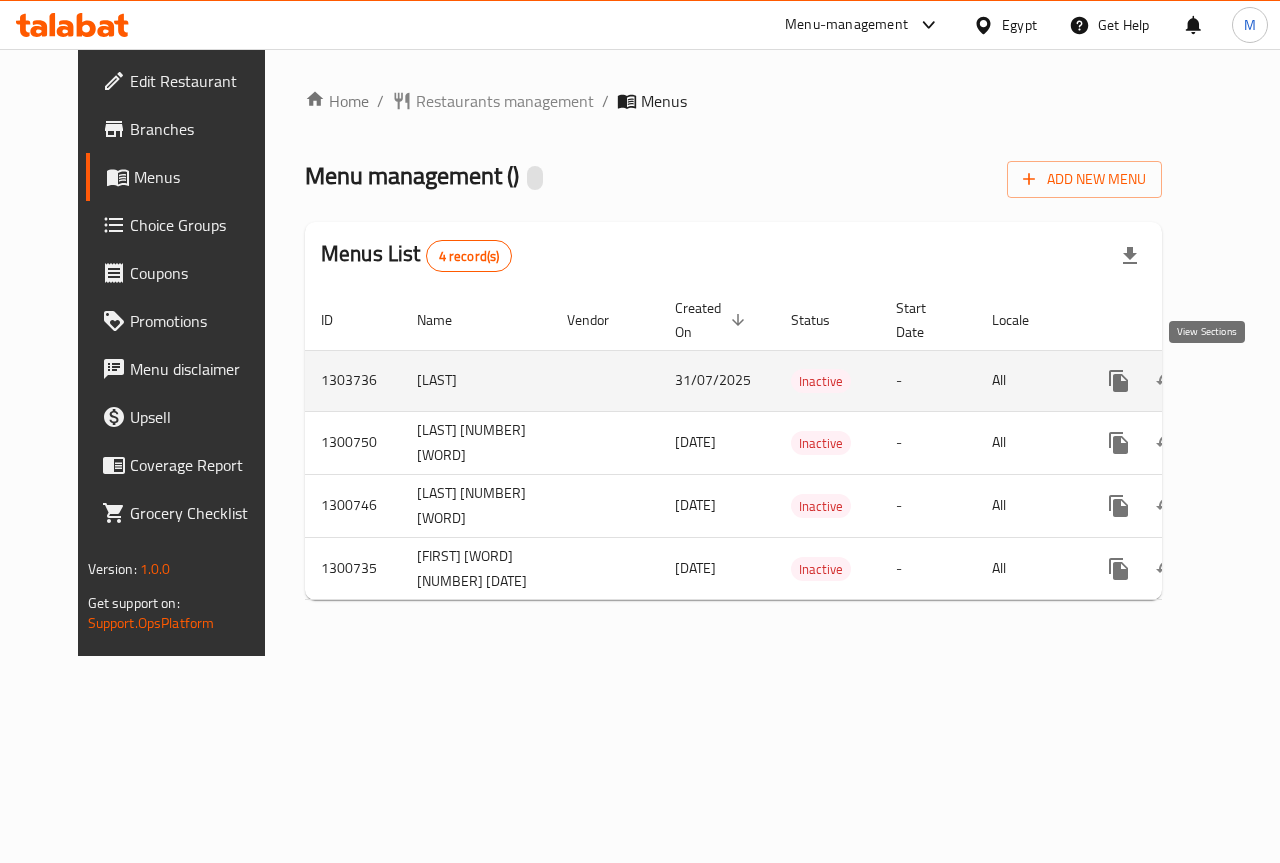 click 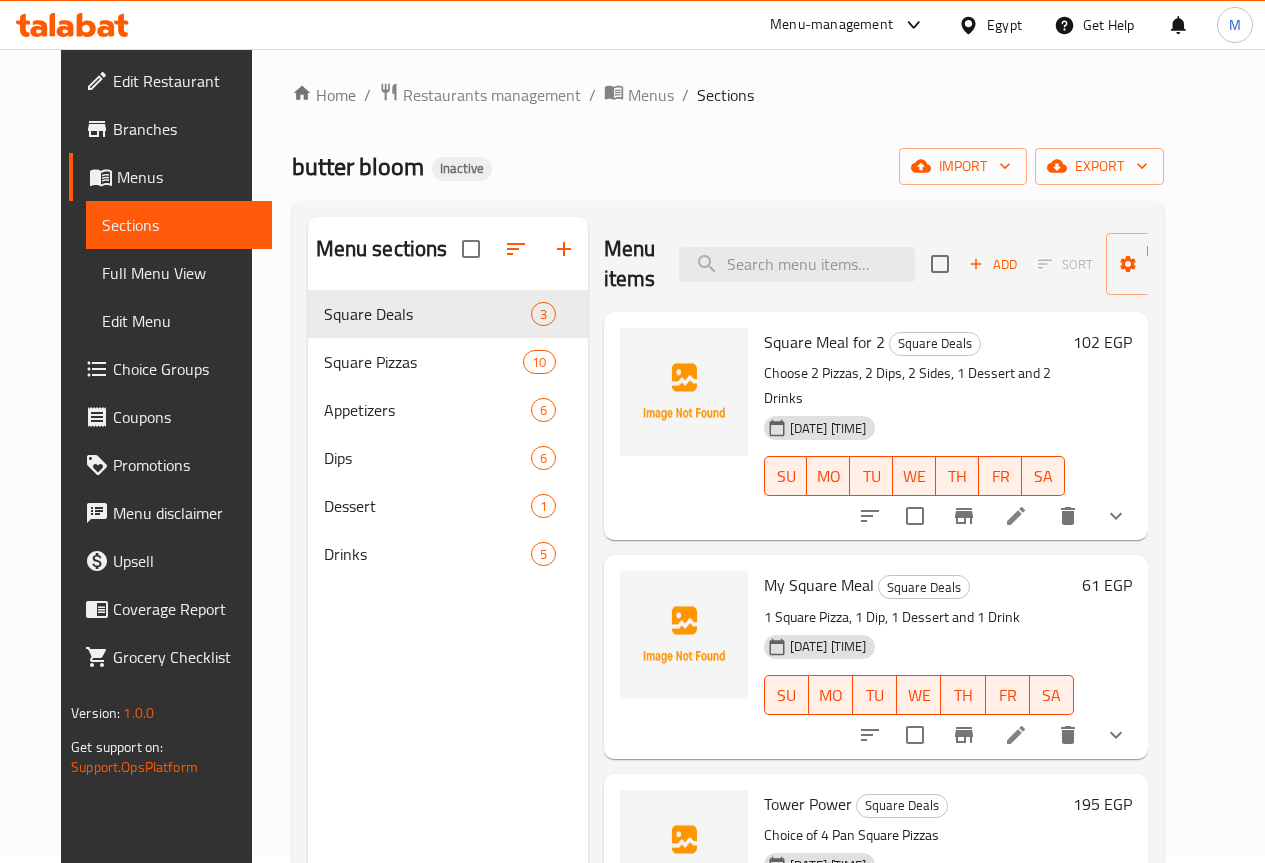 scroll, scrollTop: 0, scrollLeft: 0, axis: both 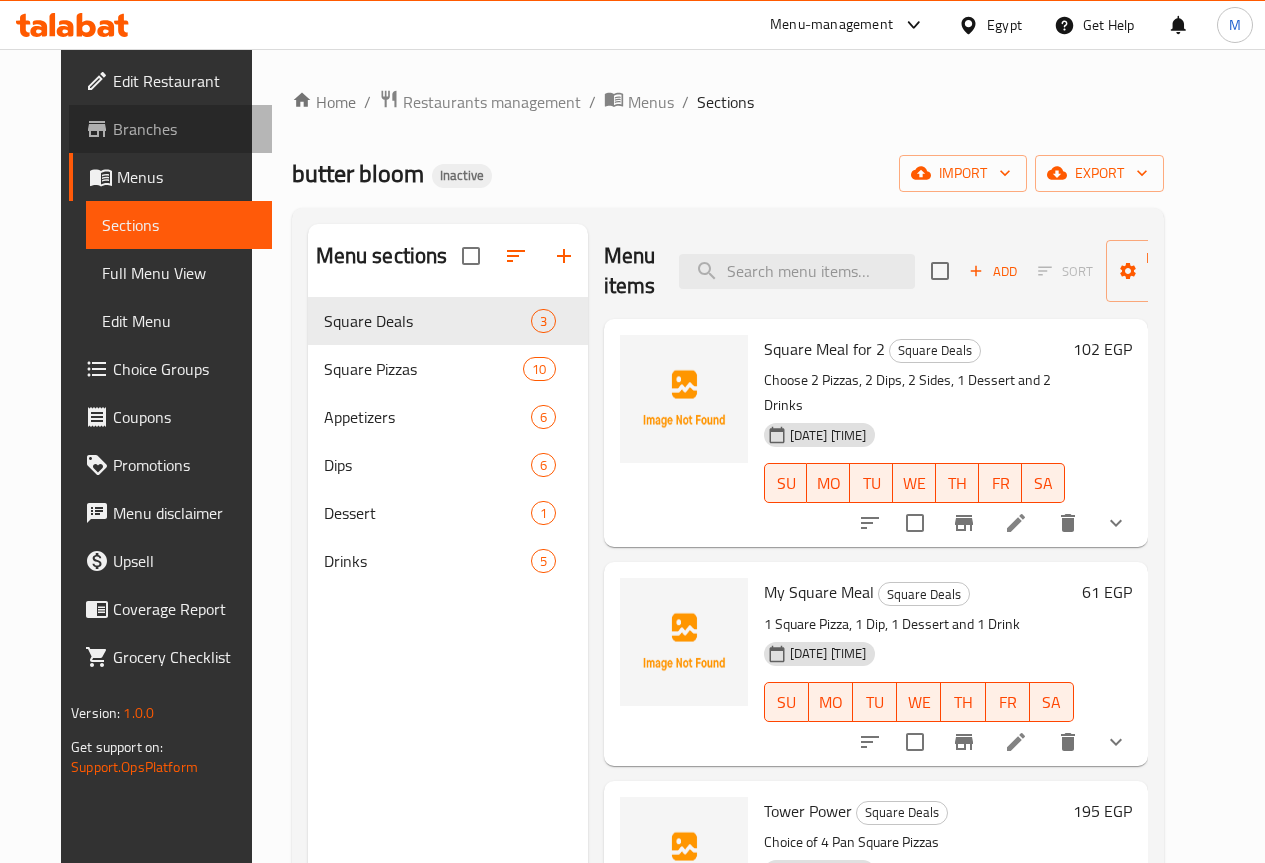 click on "Branches" at bounding box center [184, 129] 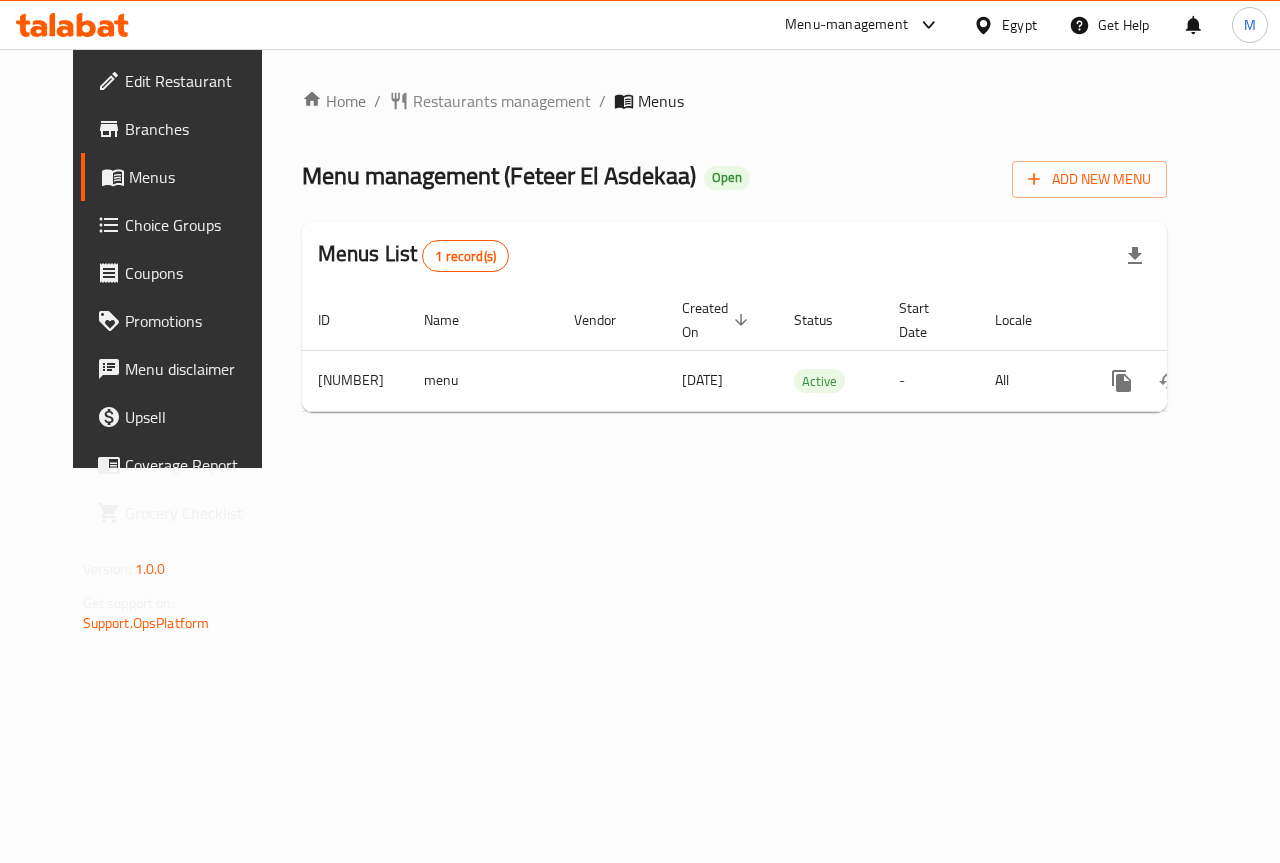 scroll, scrollTop: 0, scrollLeft: 0, axis: both 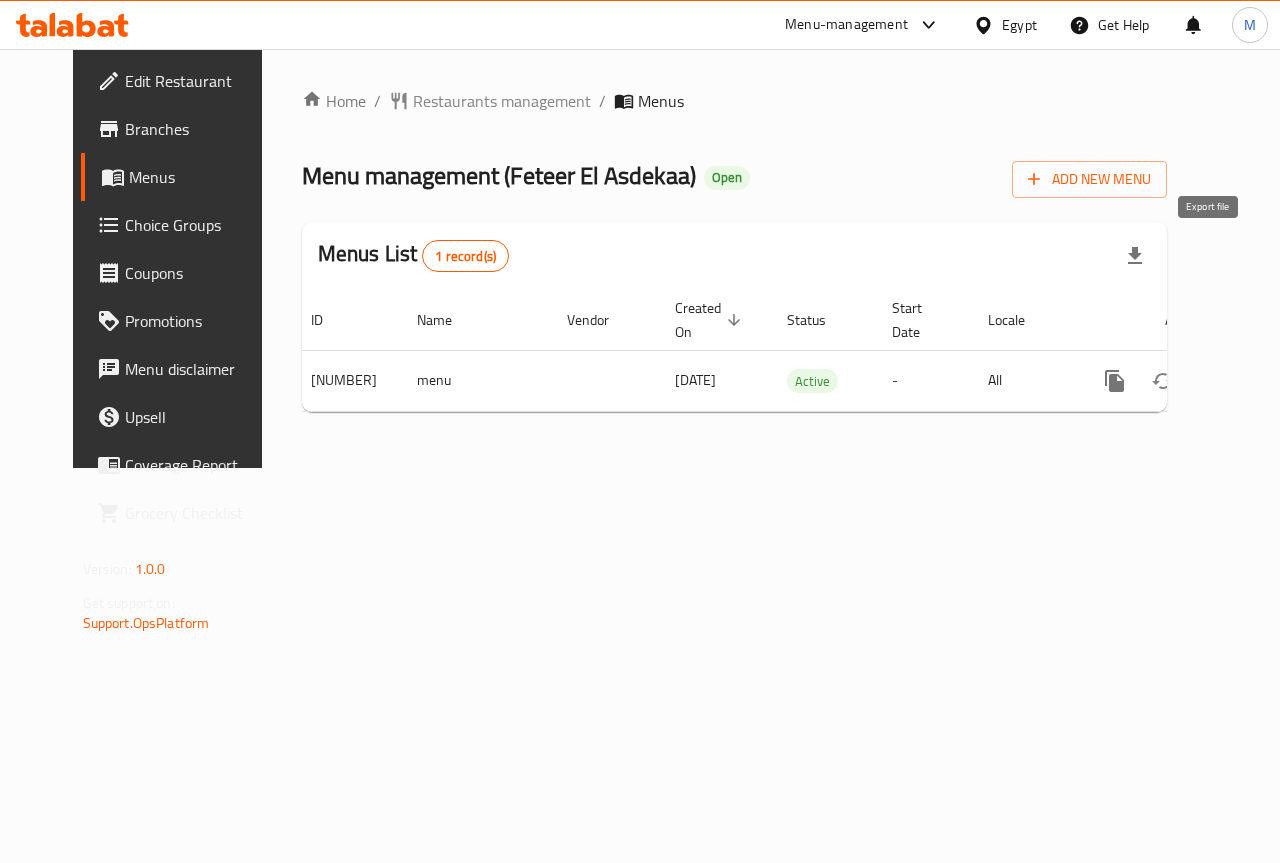 click 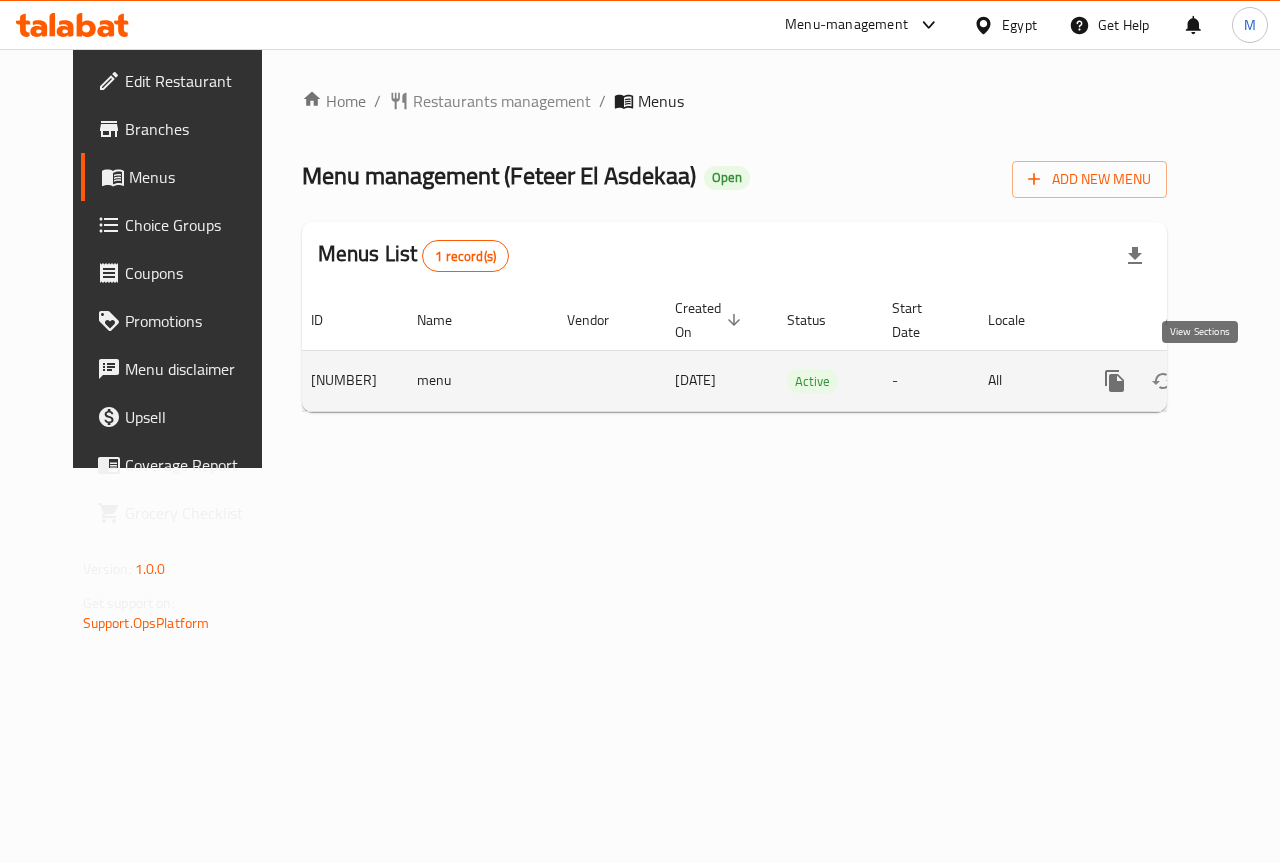 click 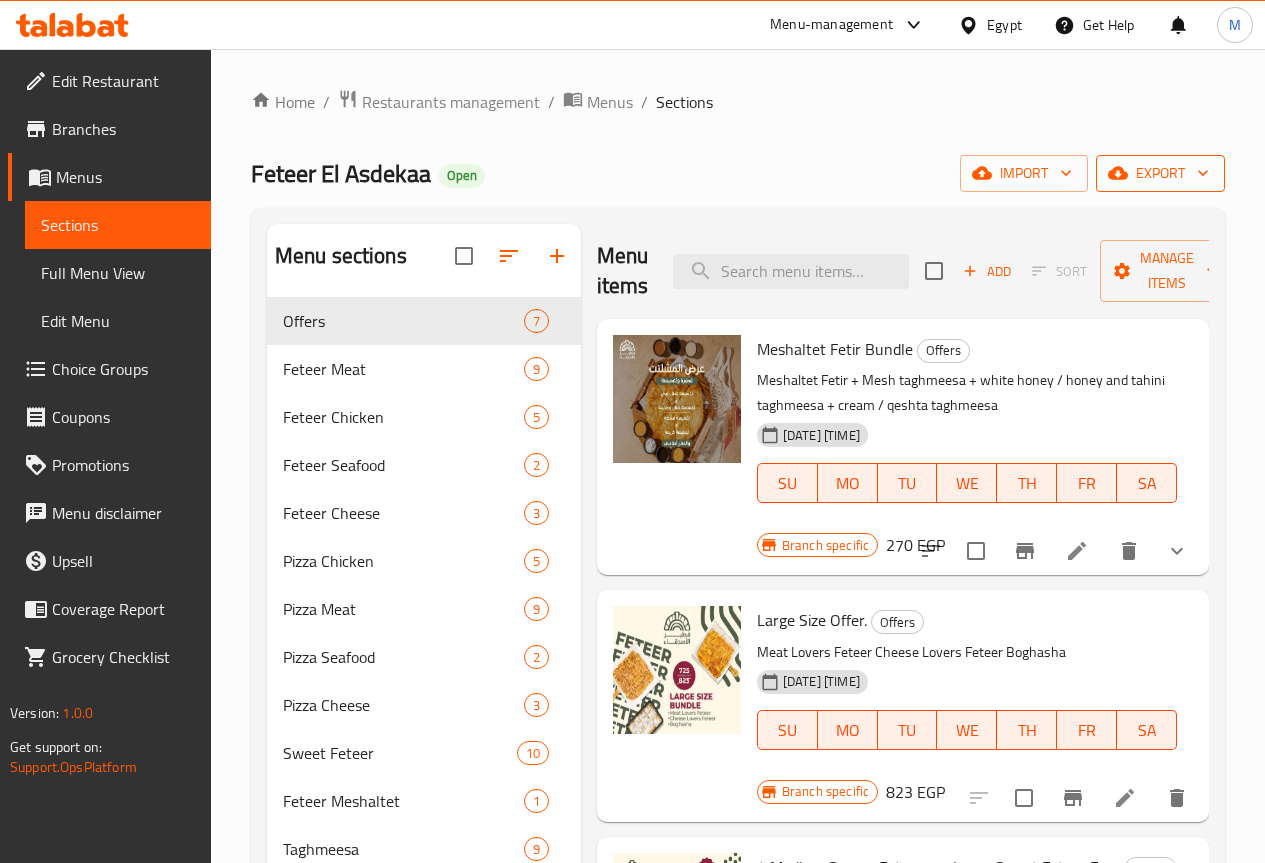 click on "export" at bounding box center [1160, 173] 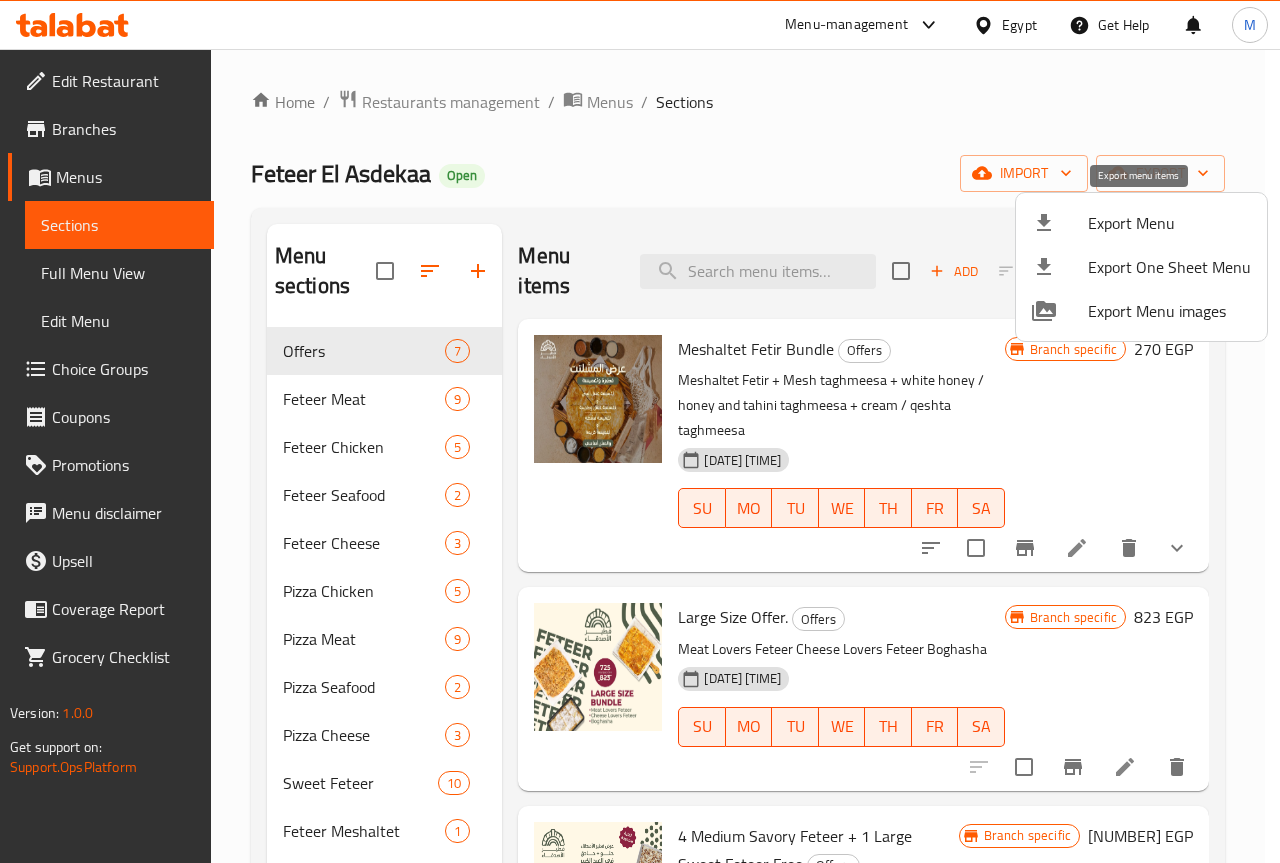click on "Export Menu" at bounding box center [1169, 223] 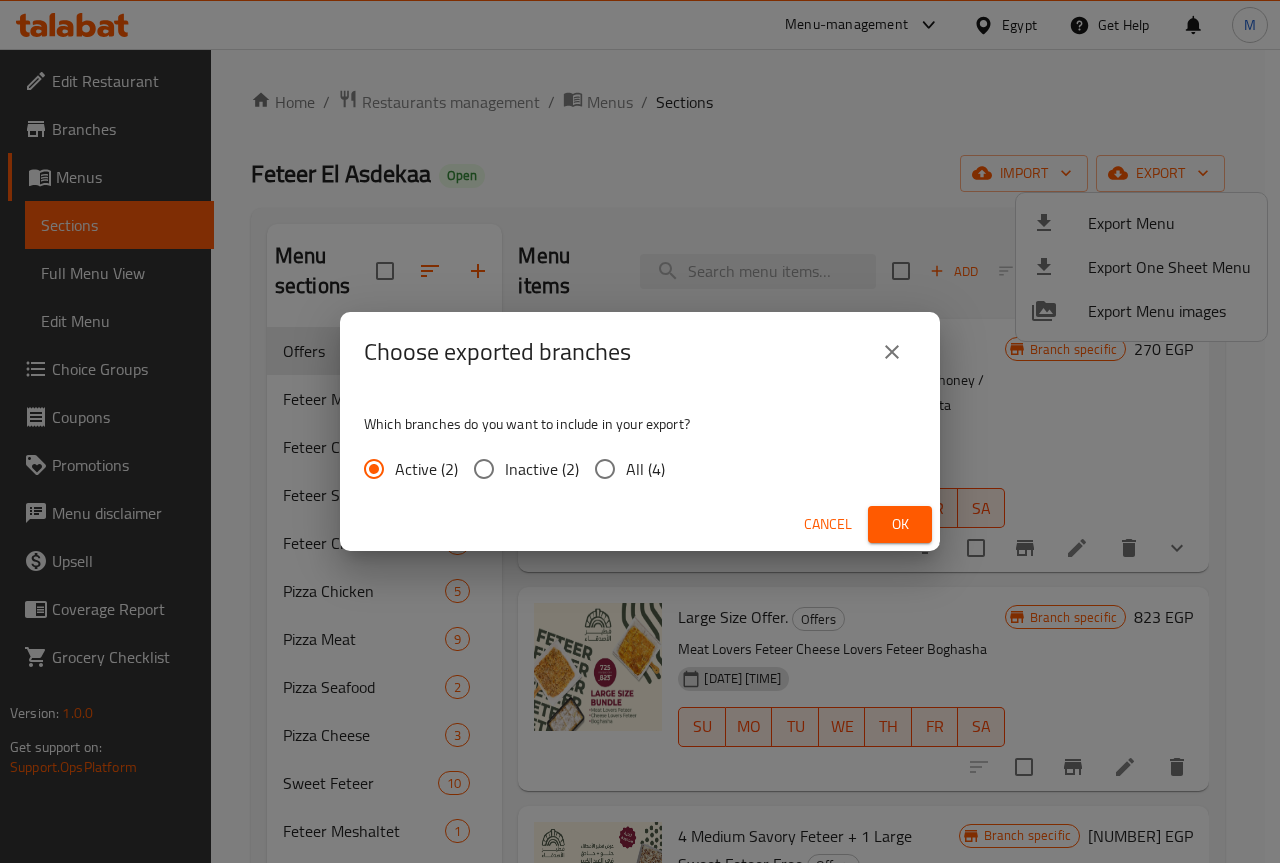 click on "All (4)" at bounding box center [605, 469] 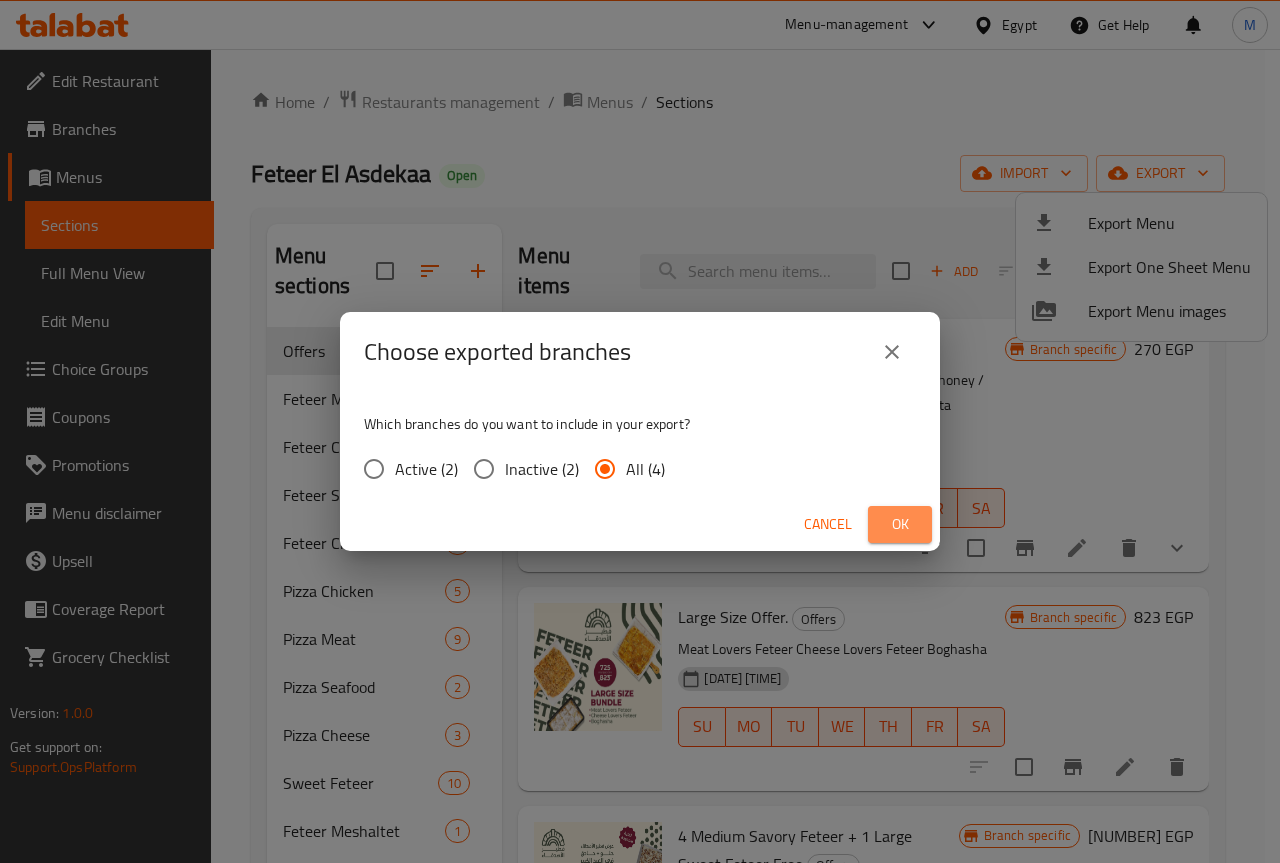 click on "Ok" at bounding box center [900, 524] 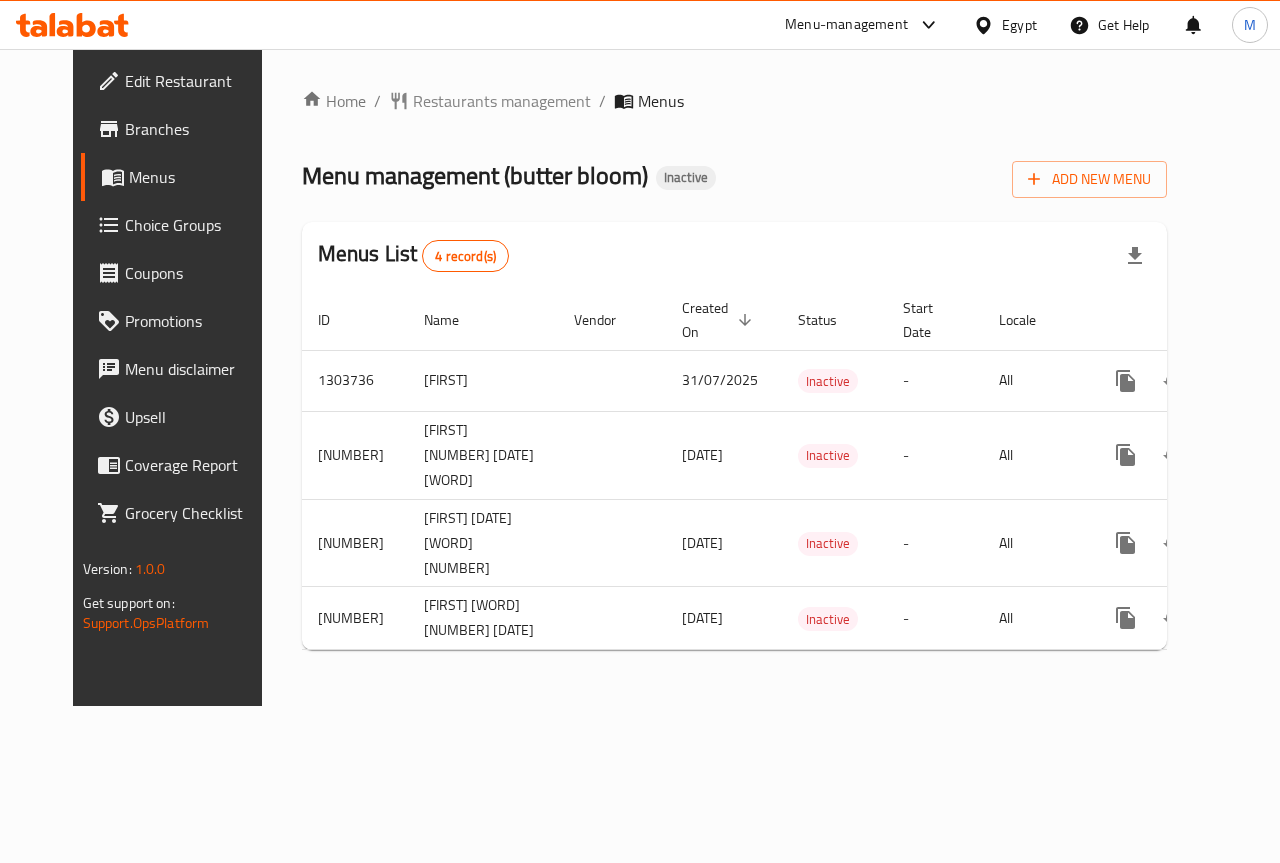 scroll, scrollTop: 0, scrollLeft: 0, axis: both 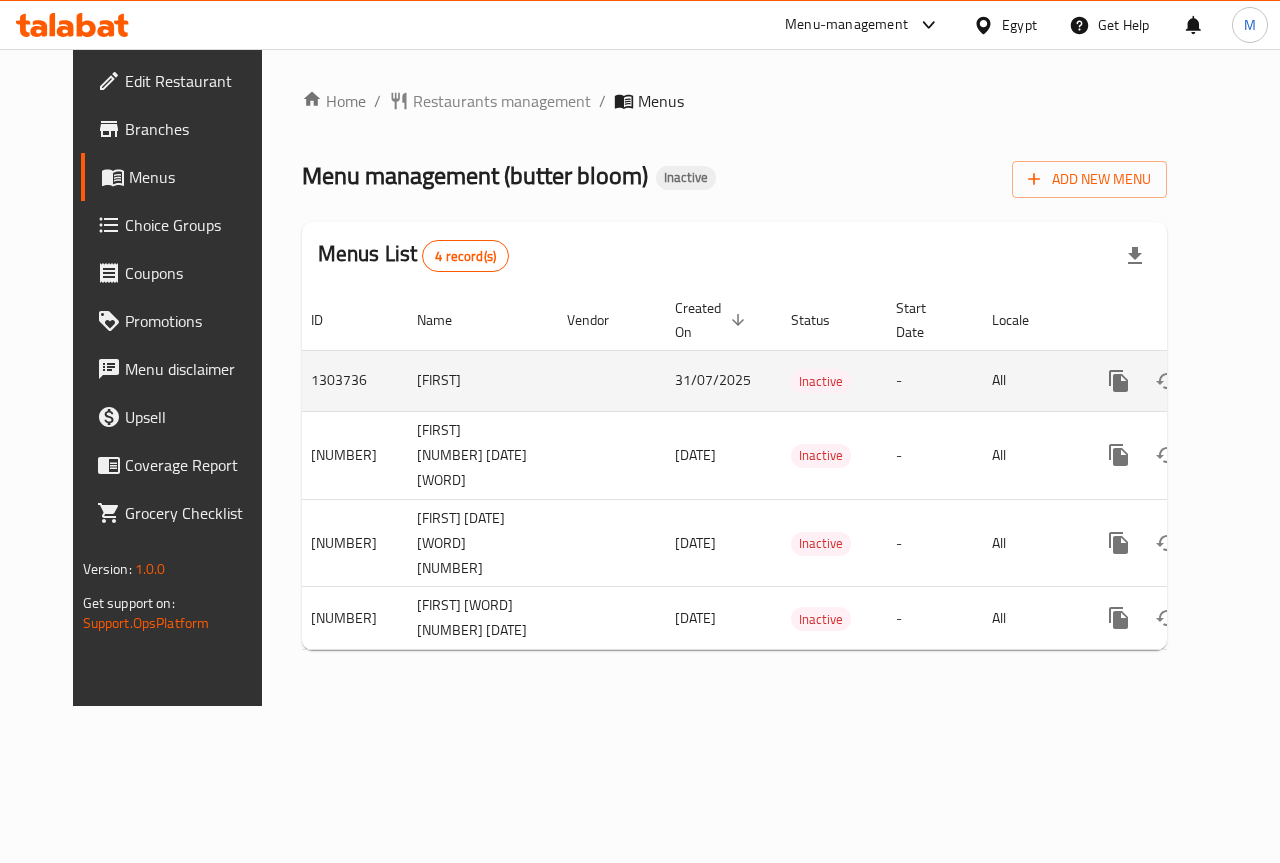 click on "1303736" at bounding box center (348, 380) 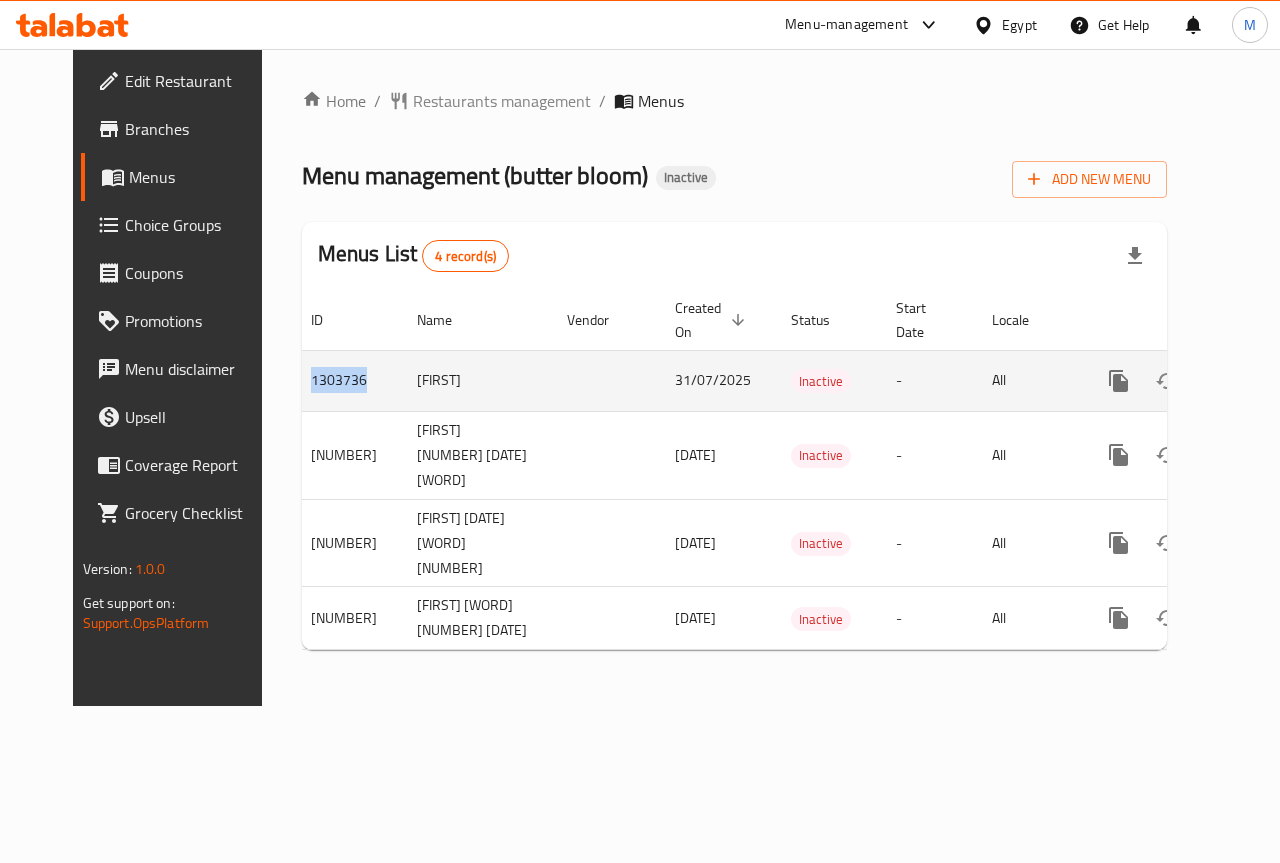 click on "1303736" at bounding box center [348, 380] 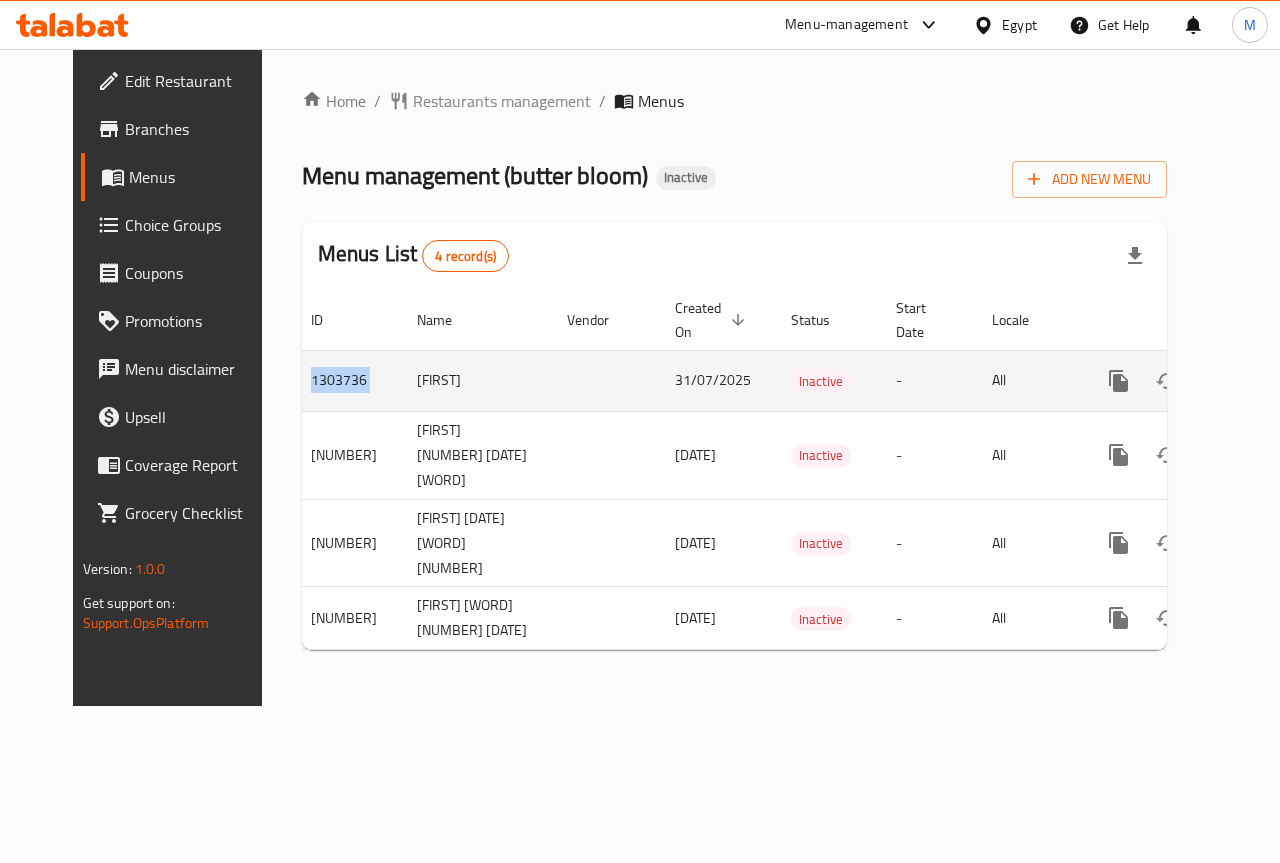 click on "1303736" at bounding box center (348, 380) 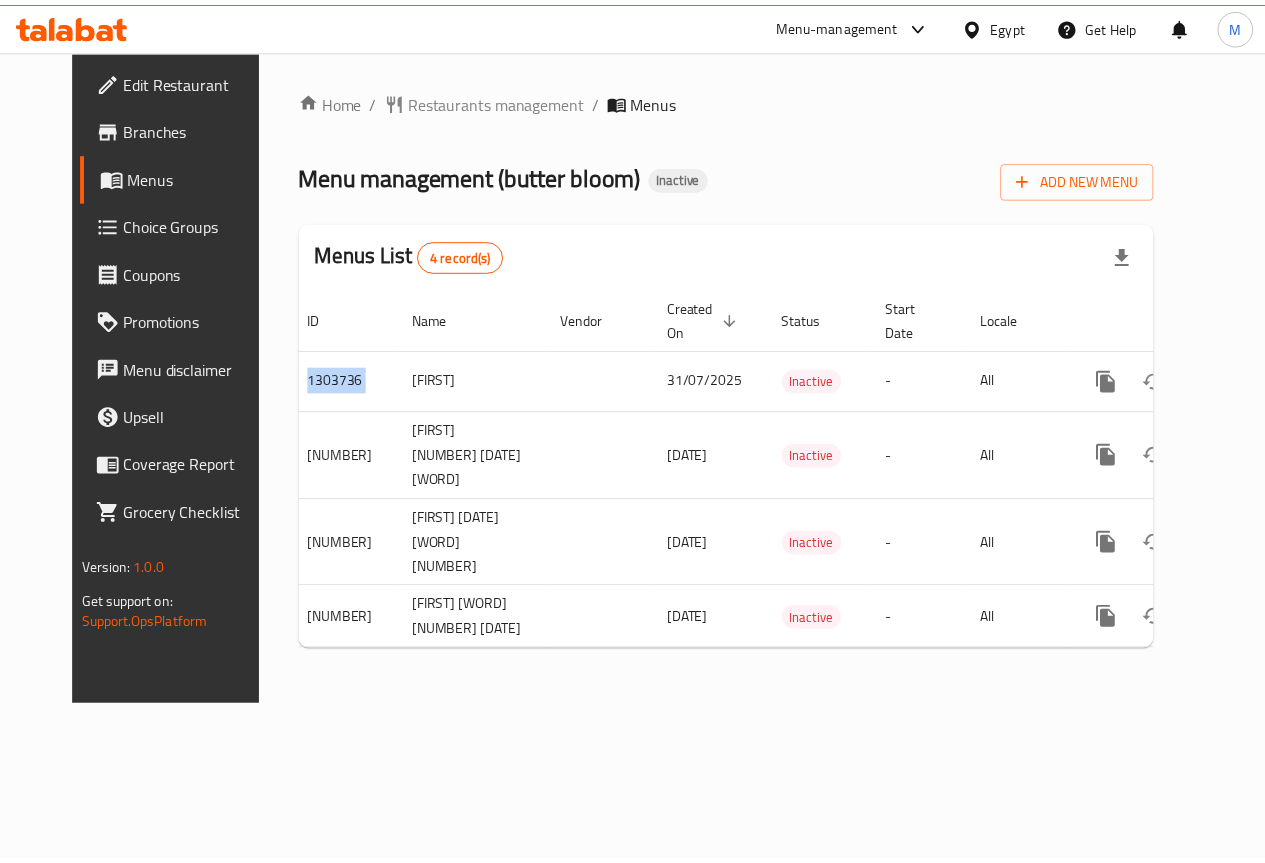scroll, scrollTop: 0, scrollLeft: 0, axis: both 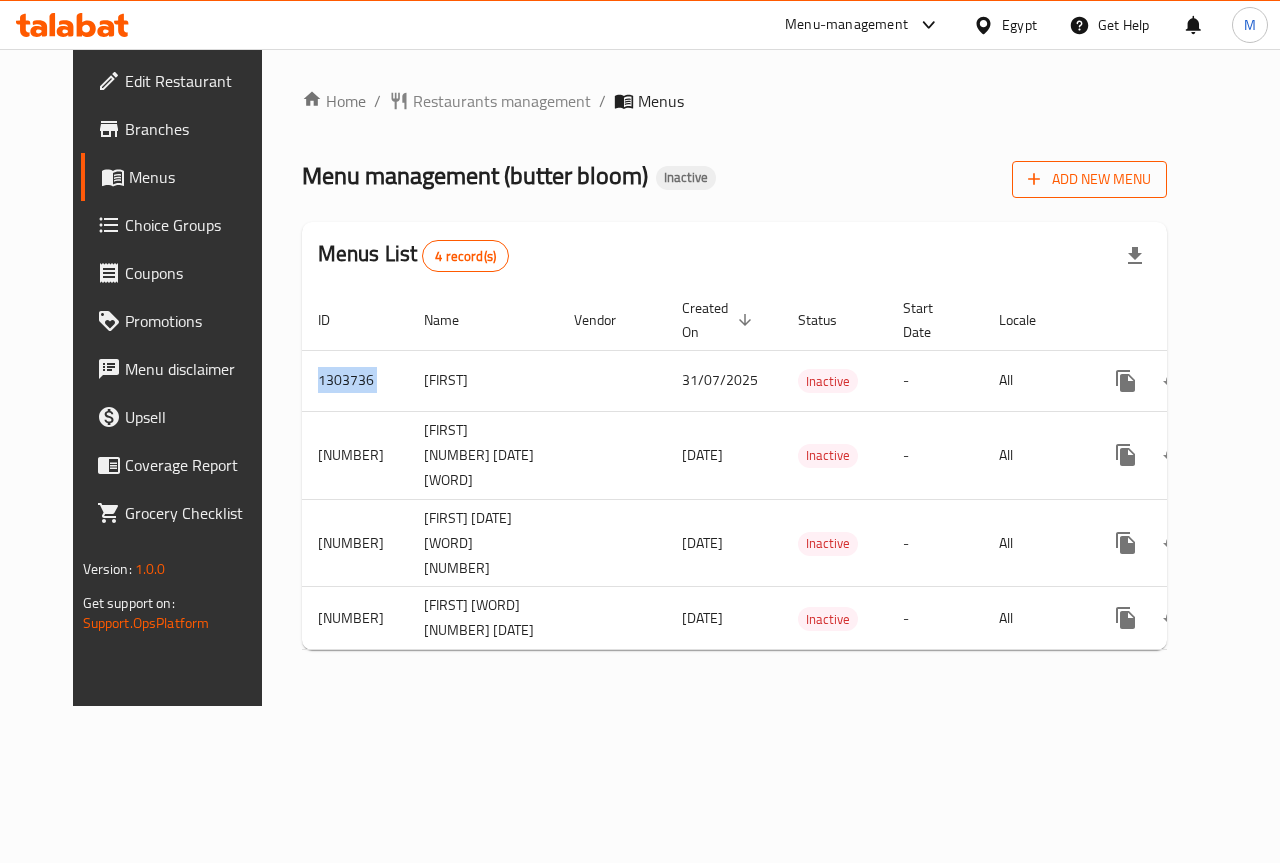 click on "Add New Menu" at bounding box center (1089, 179) 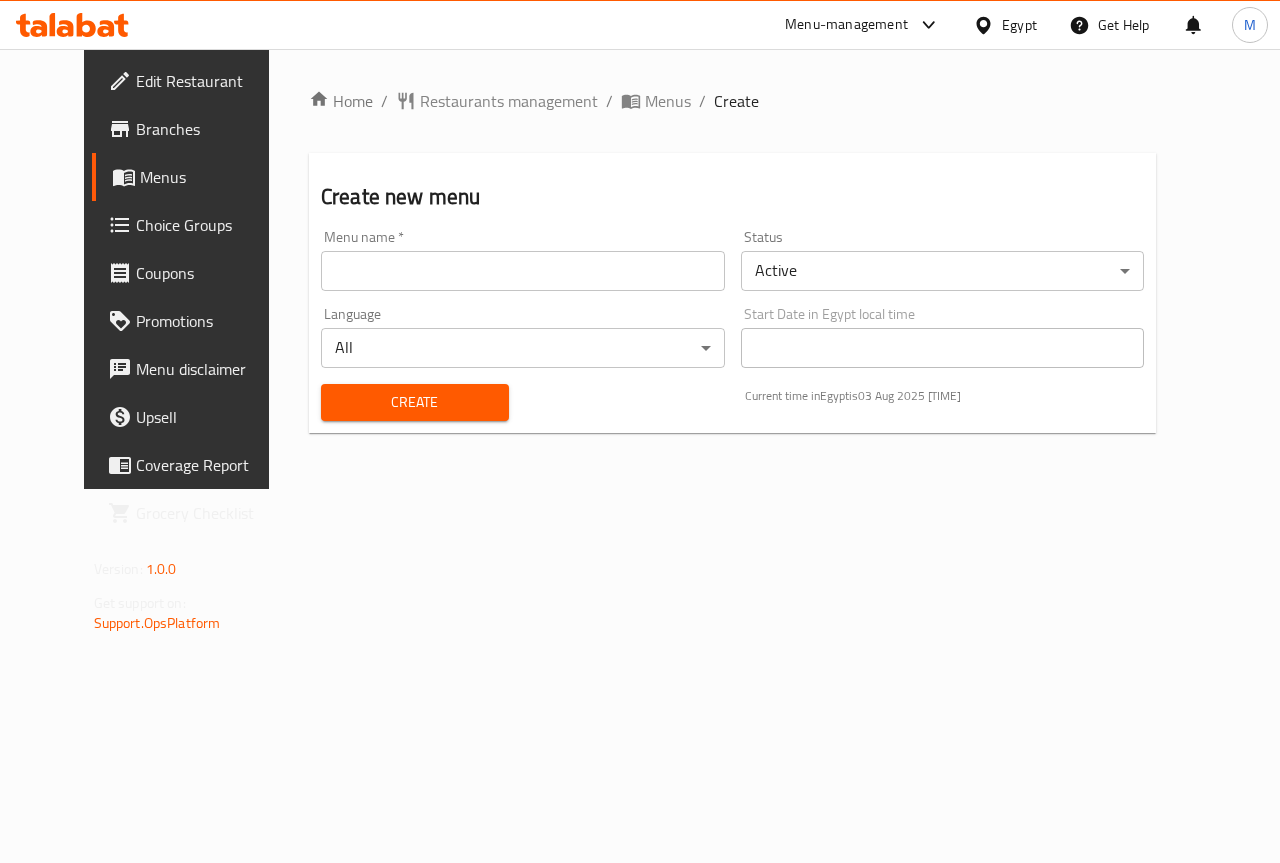 click at bounding box center (523, 271) 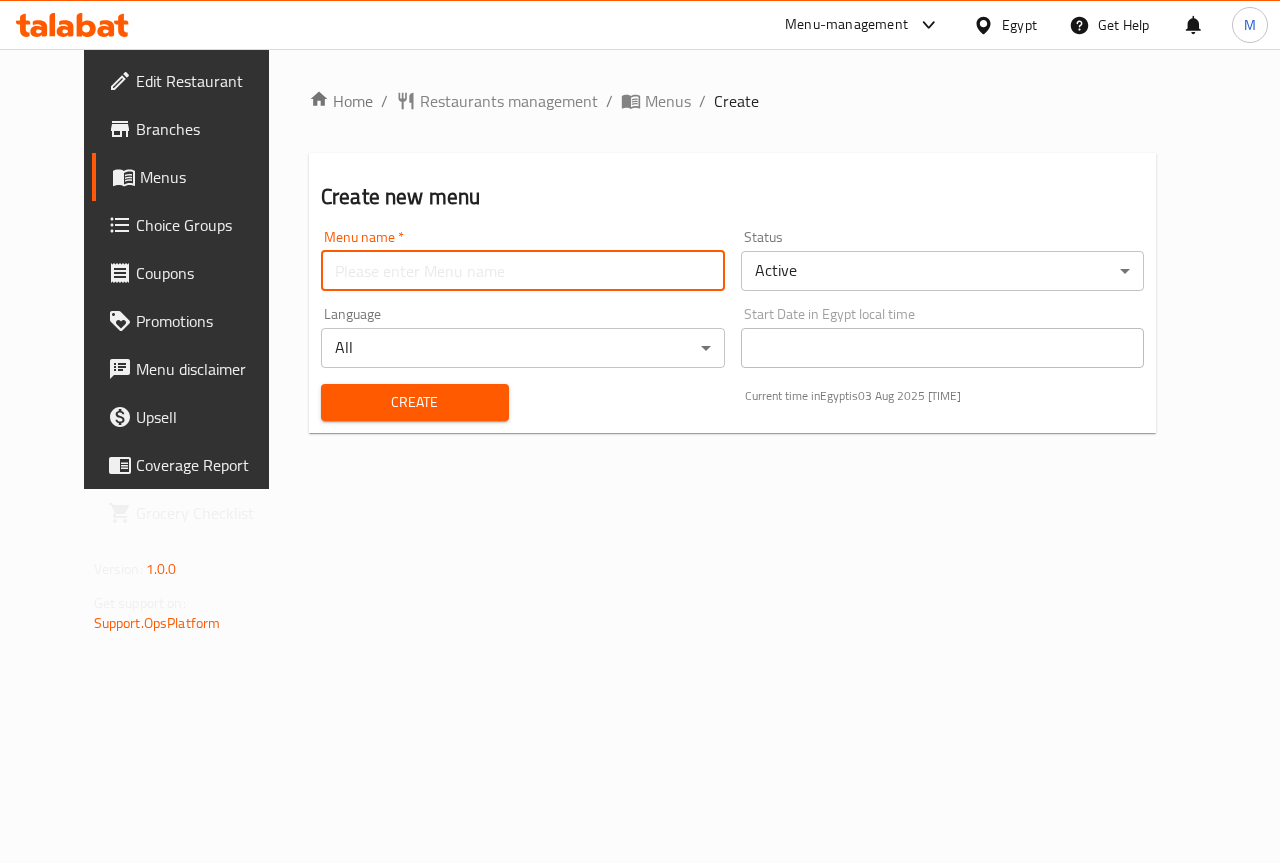 type on "Maher Tarek" 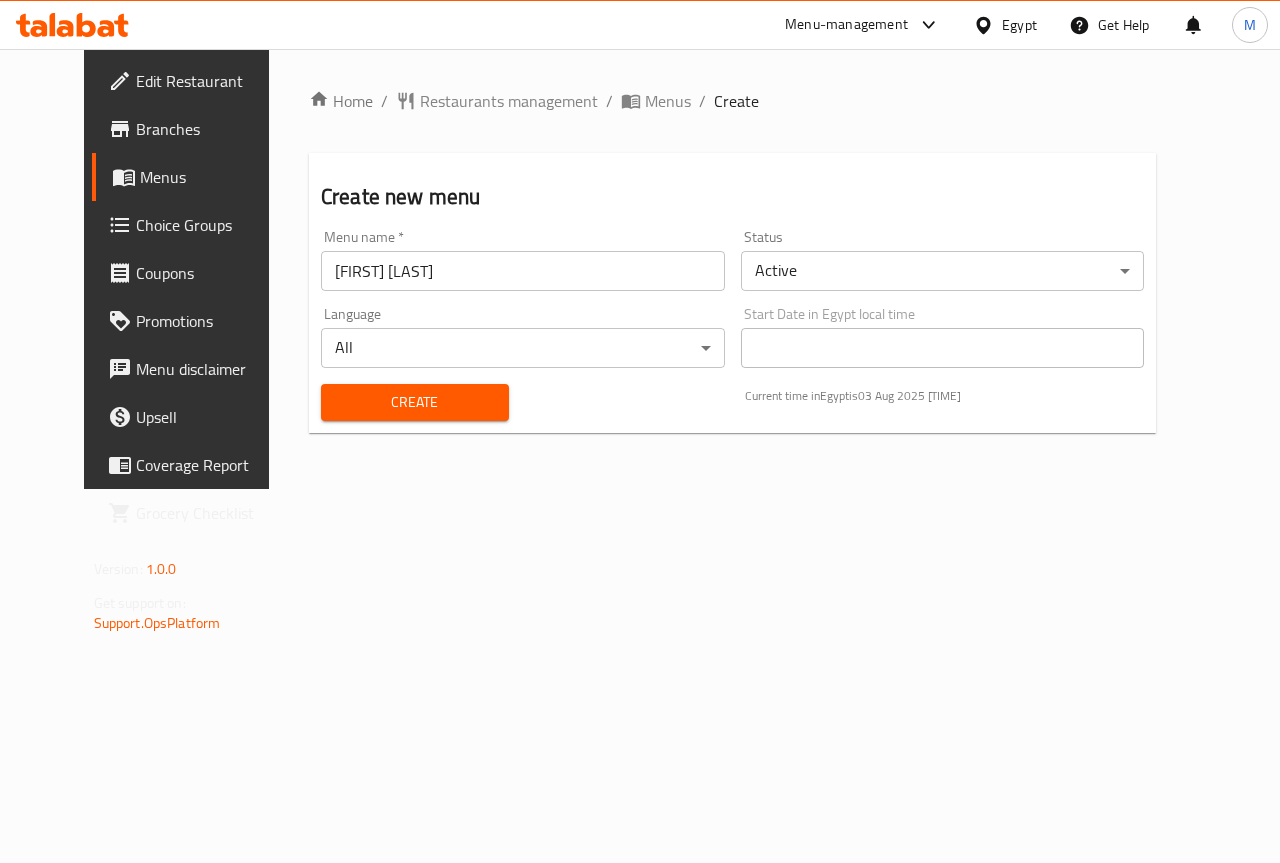 click on "Create" at bounding box center [415, 402] 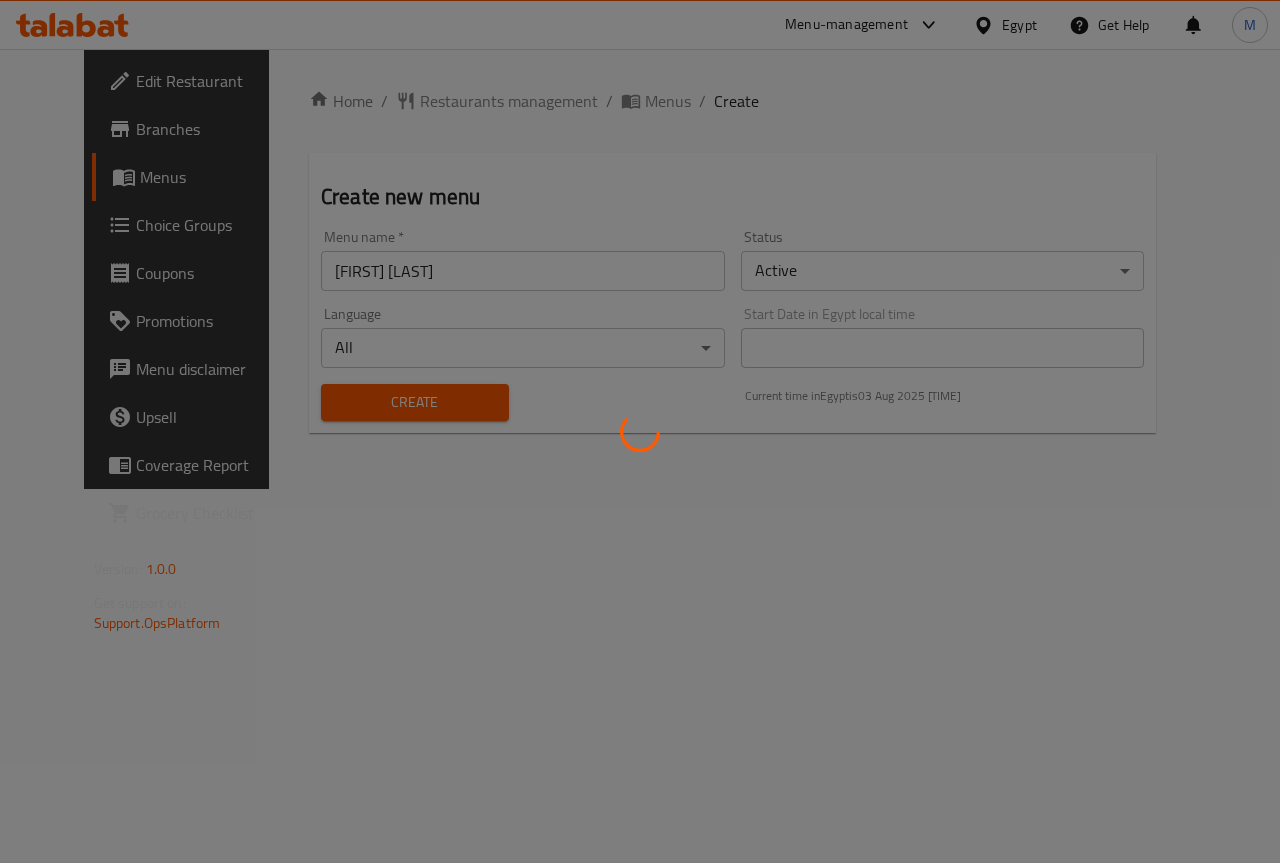 type 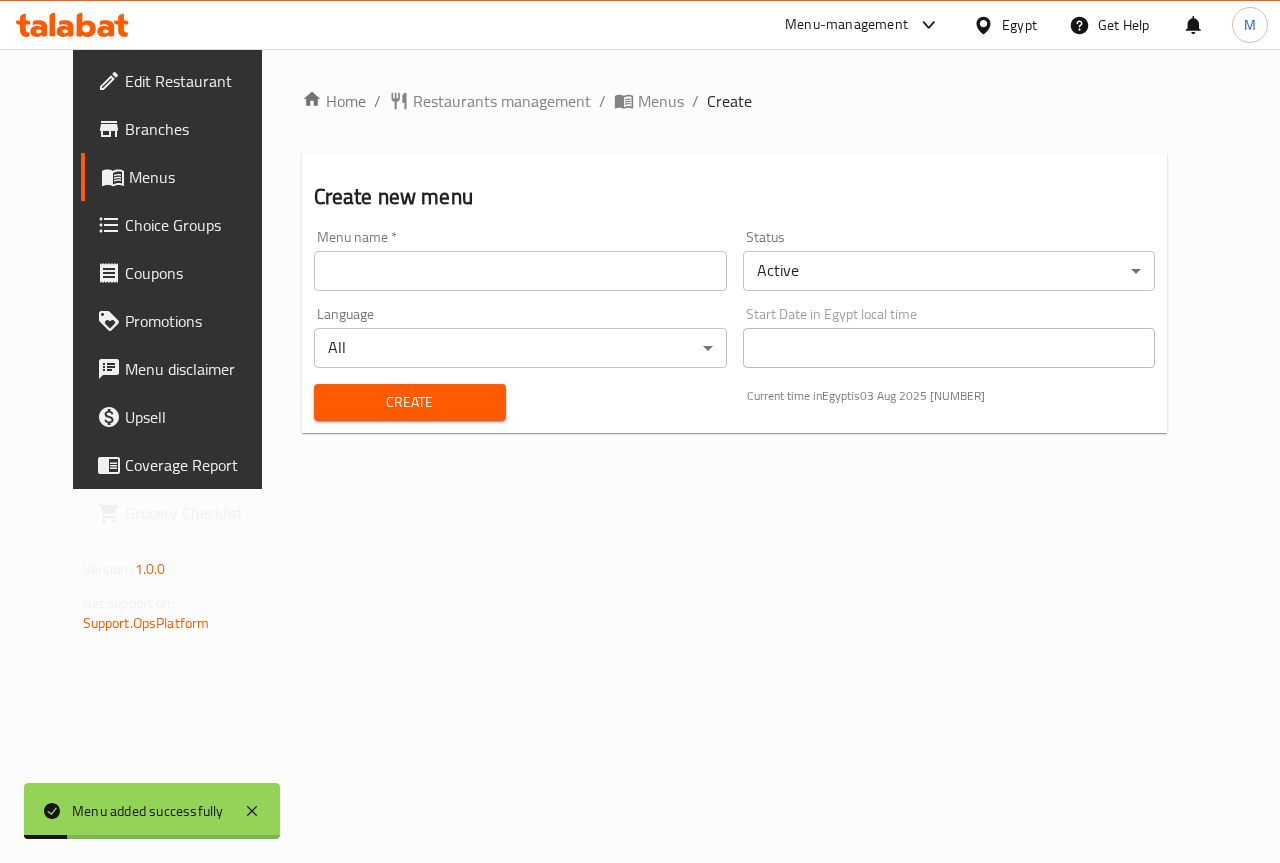 click on "Menus" at bounding box center (200, 177) 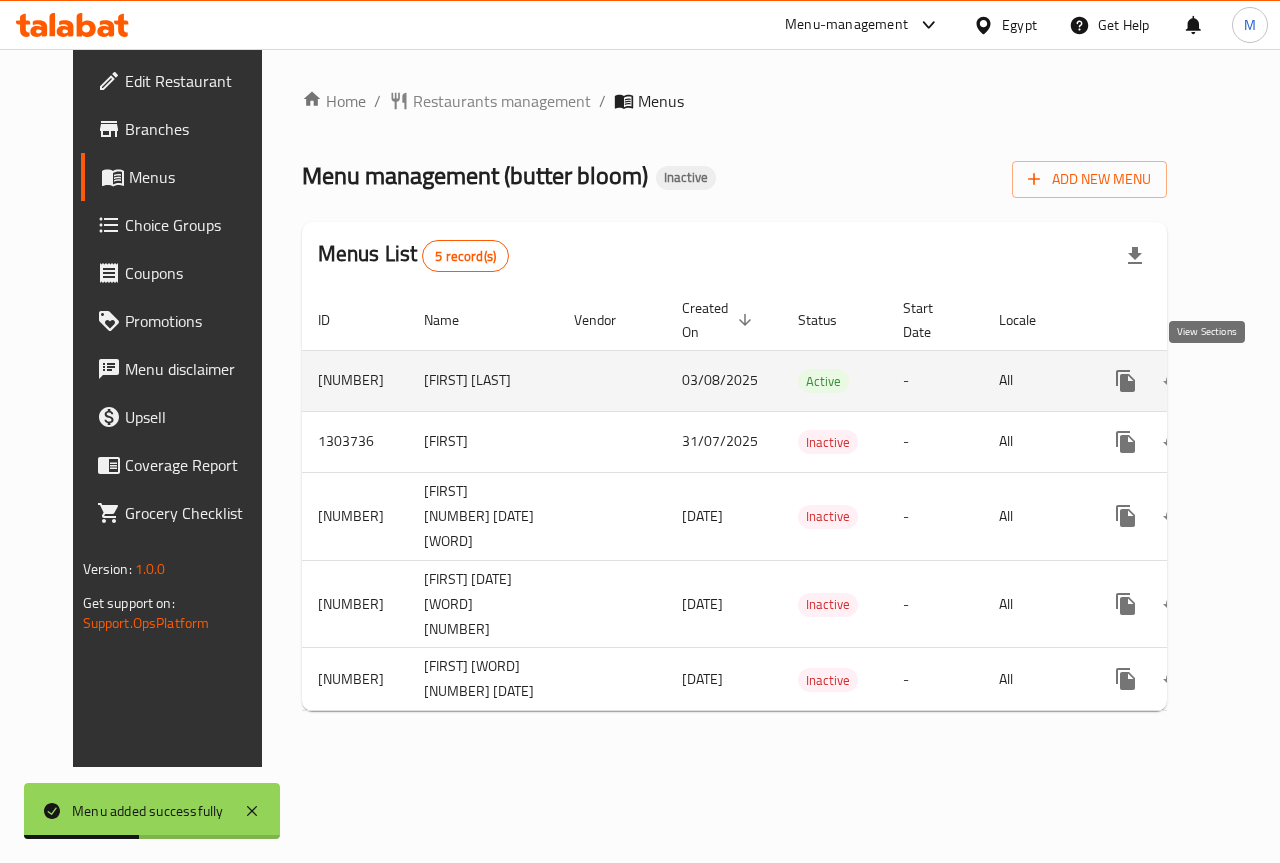 click 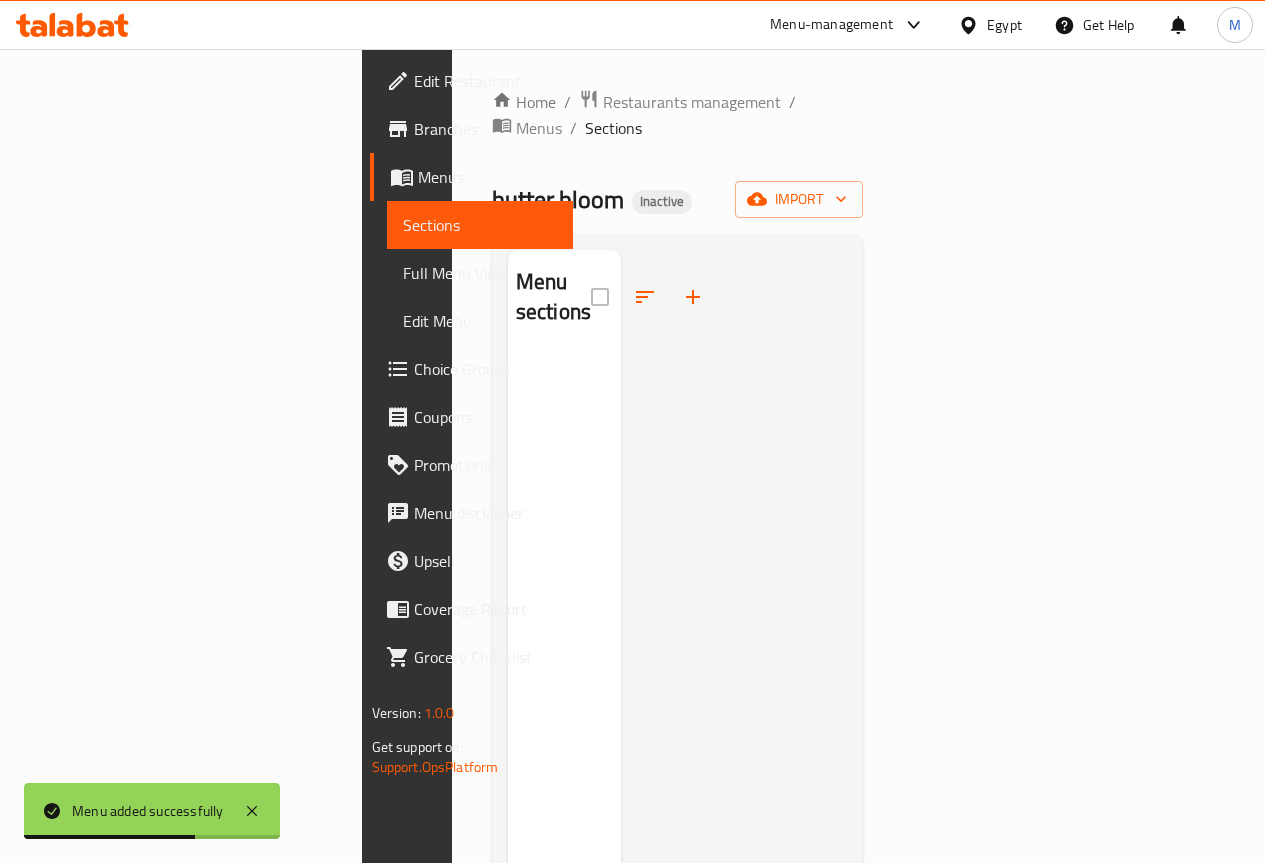 click on "Branches" at bounding box center [485, 129] 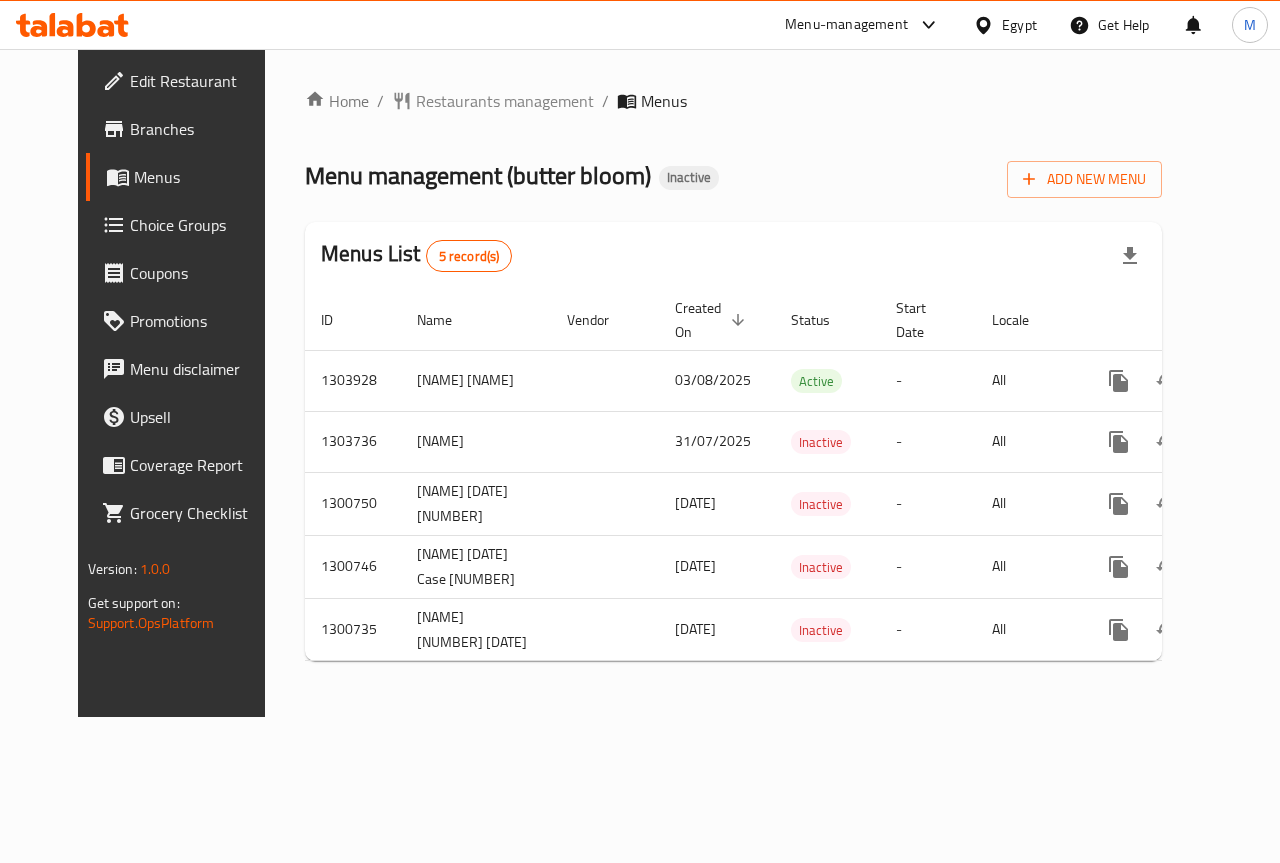 scroll, scrollTop: 0, scrollLeft: 0, axis: both 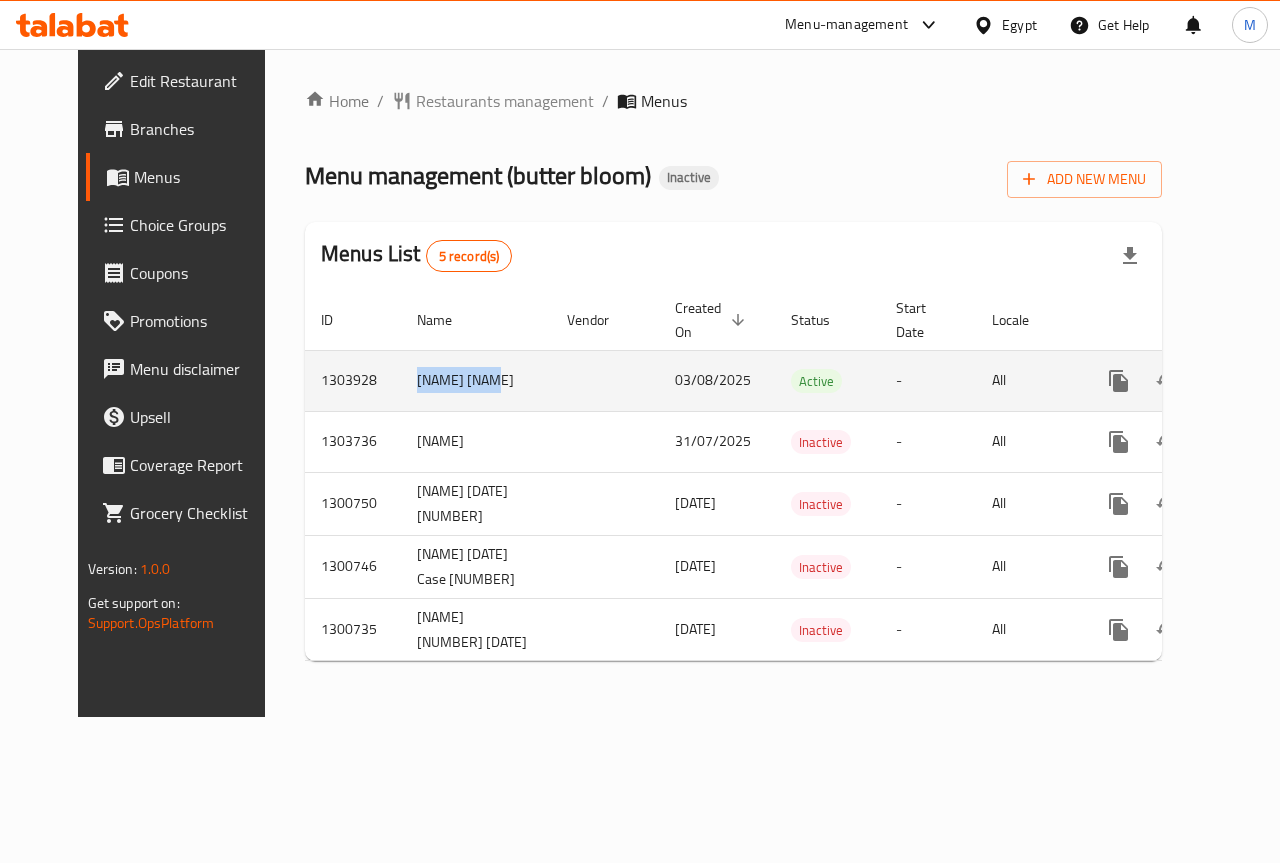 drag, startPoint x: 354, startPoint y: 372, endPoint x: 465, endPoint y: 380, distance: 111.28792 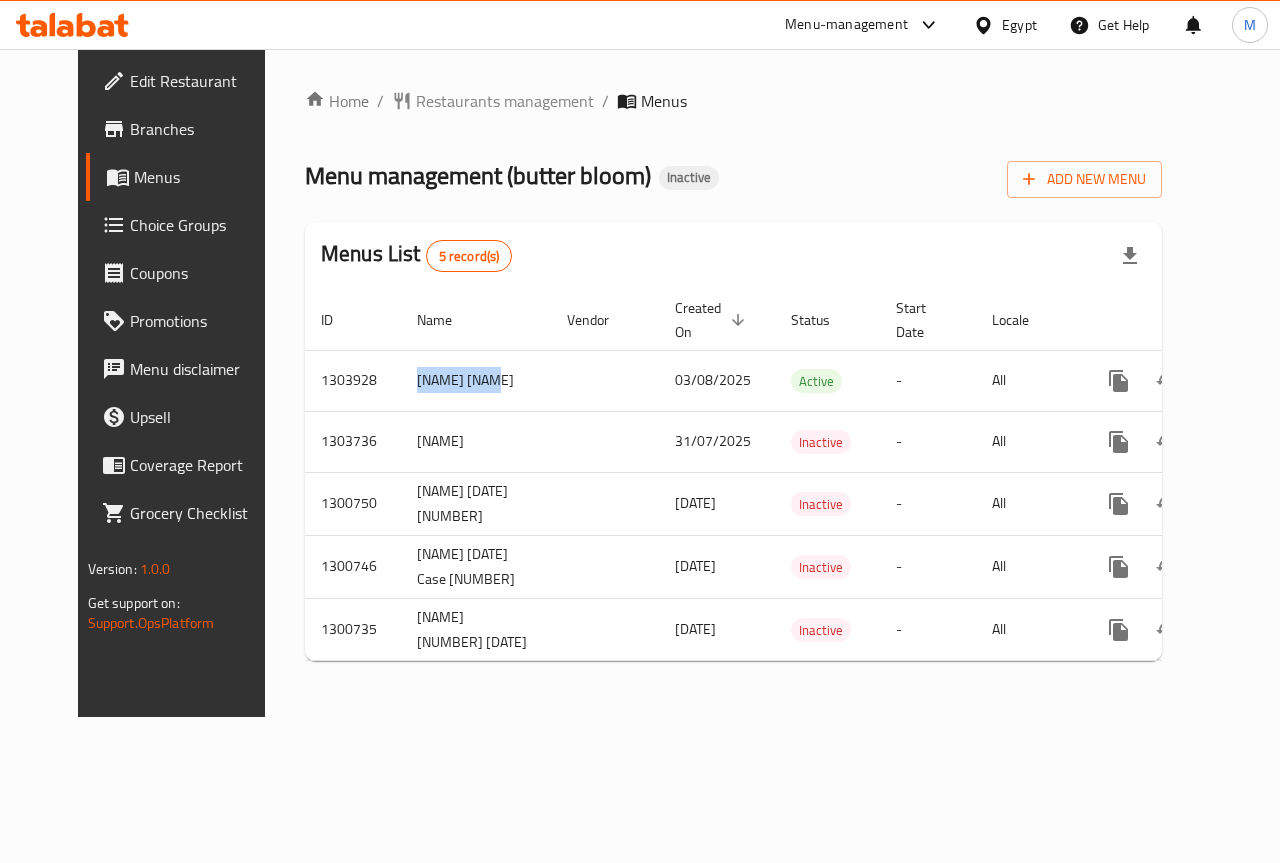 click on "Branches" at bounding box center (203, 129) 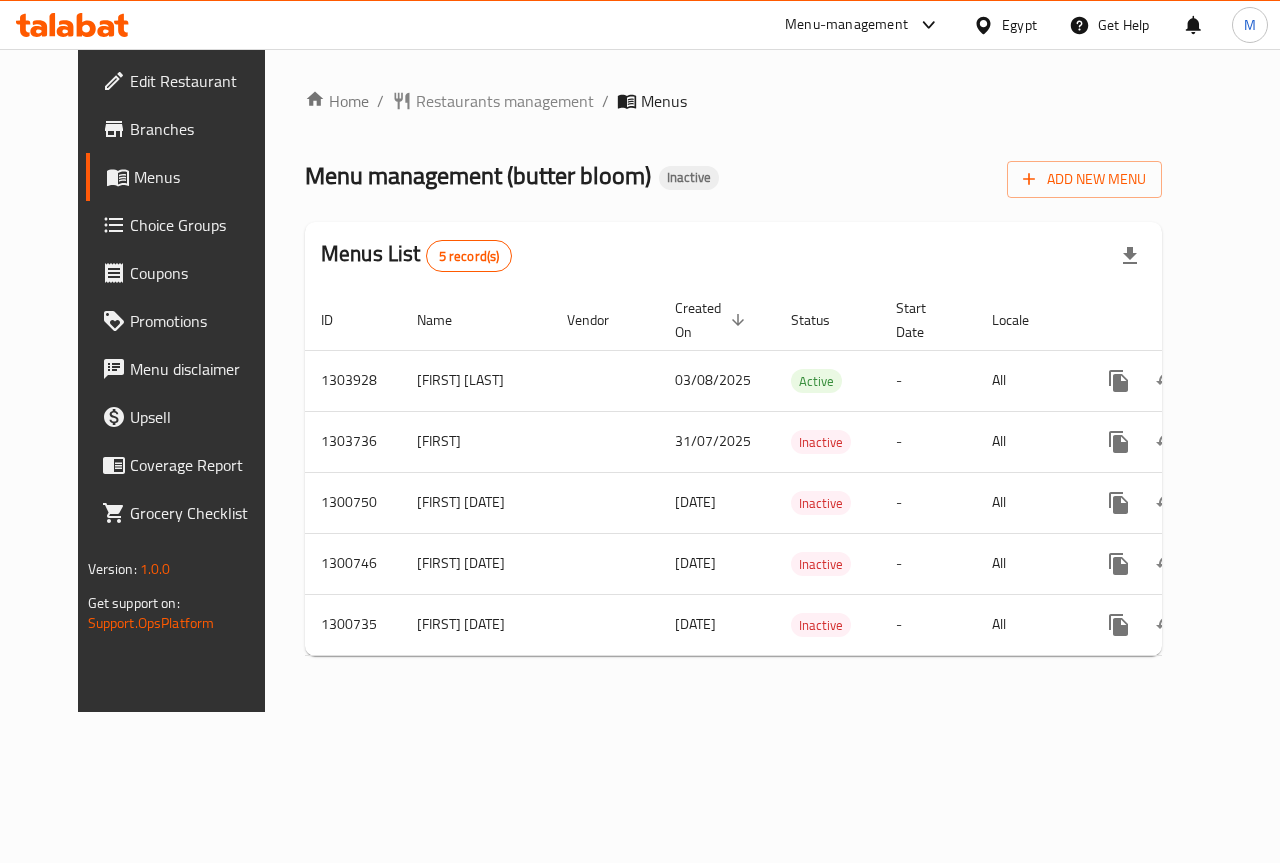 scroll, scrollTop: 0, scrollLeft: 0, axis: both 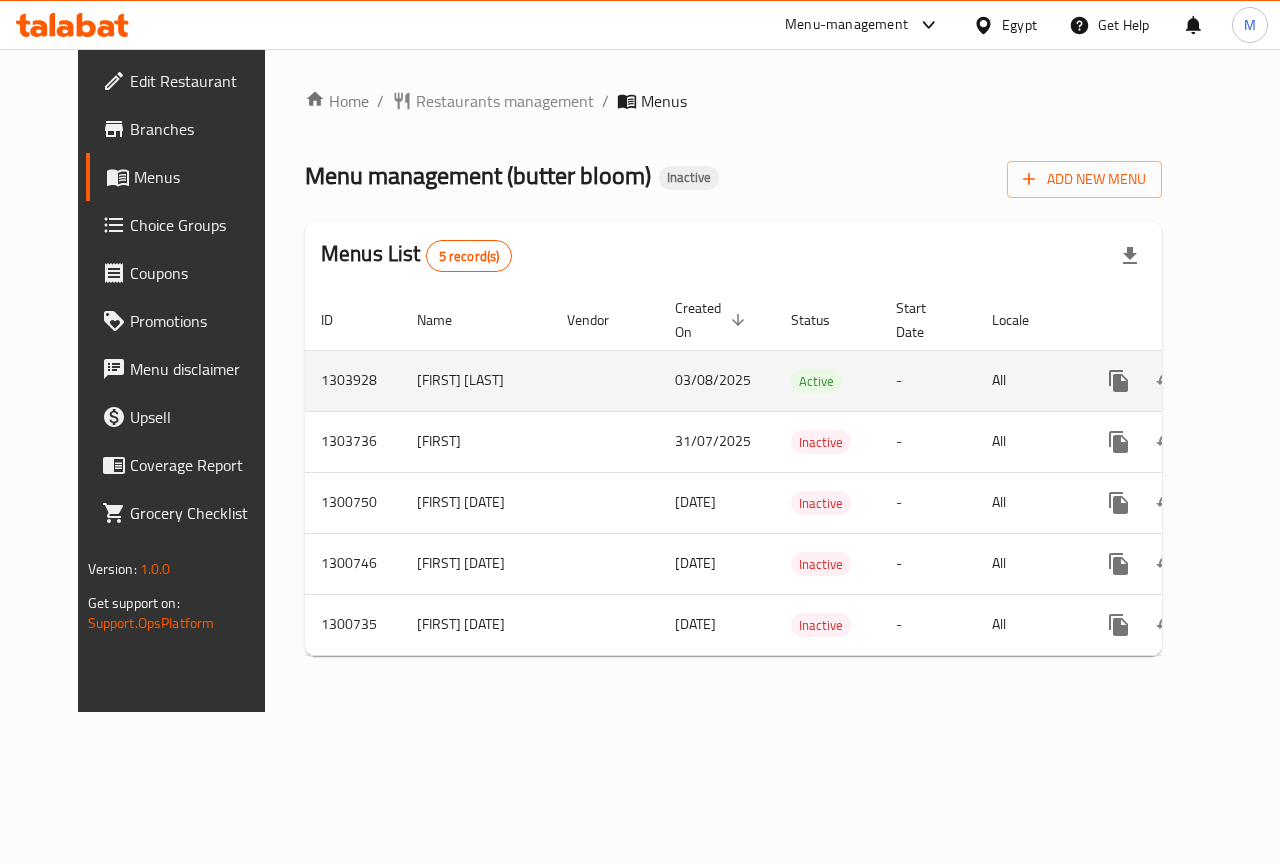click on "1303928" at bounding box center [353, 380] 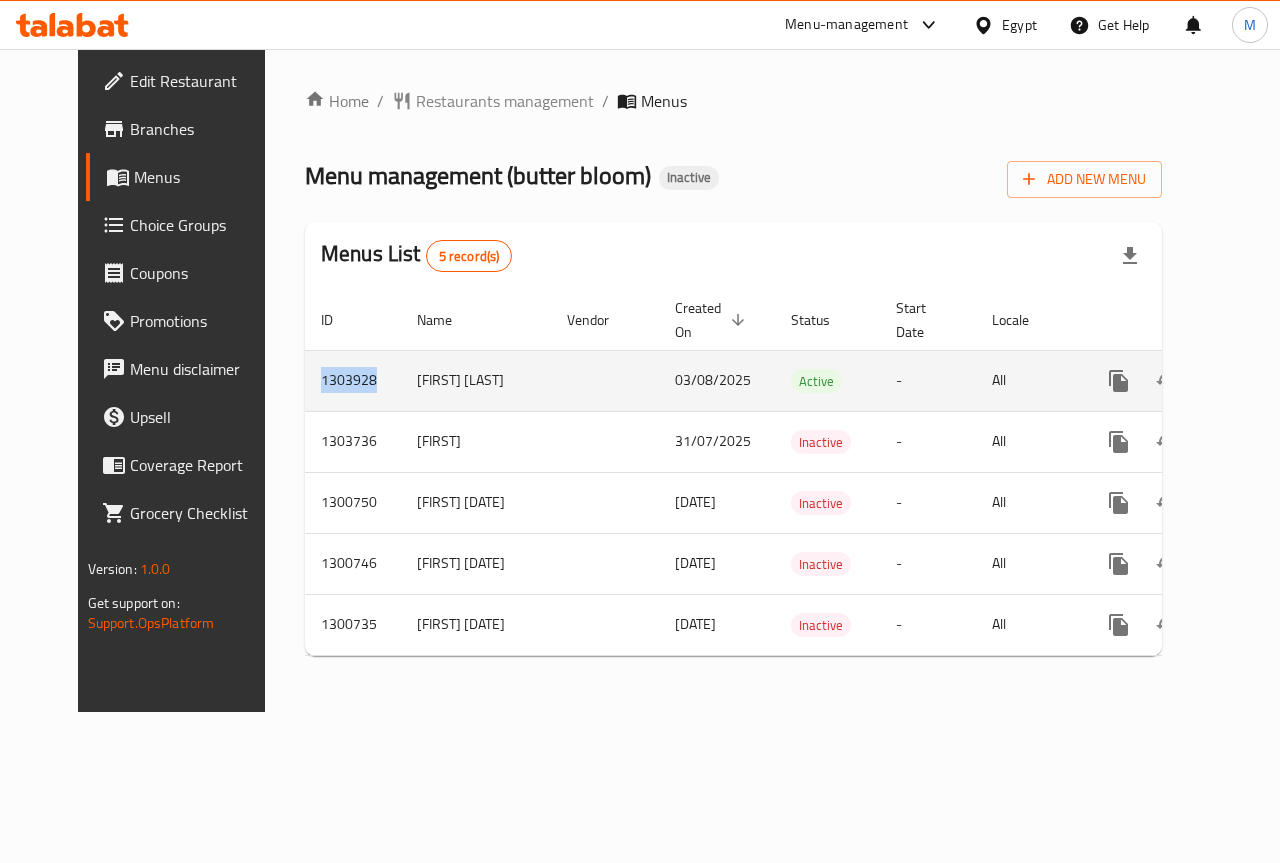 click on "1303928" at bounding box center [353, 380] 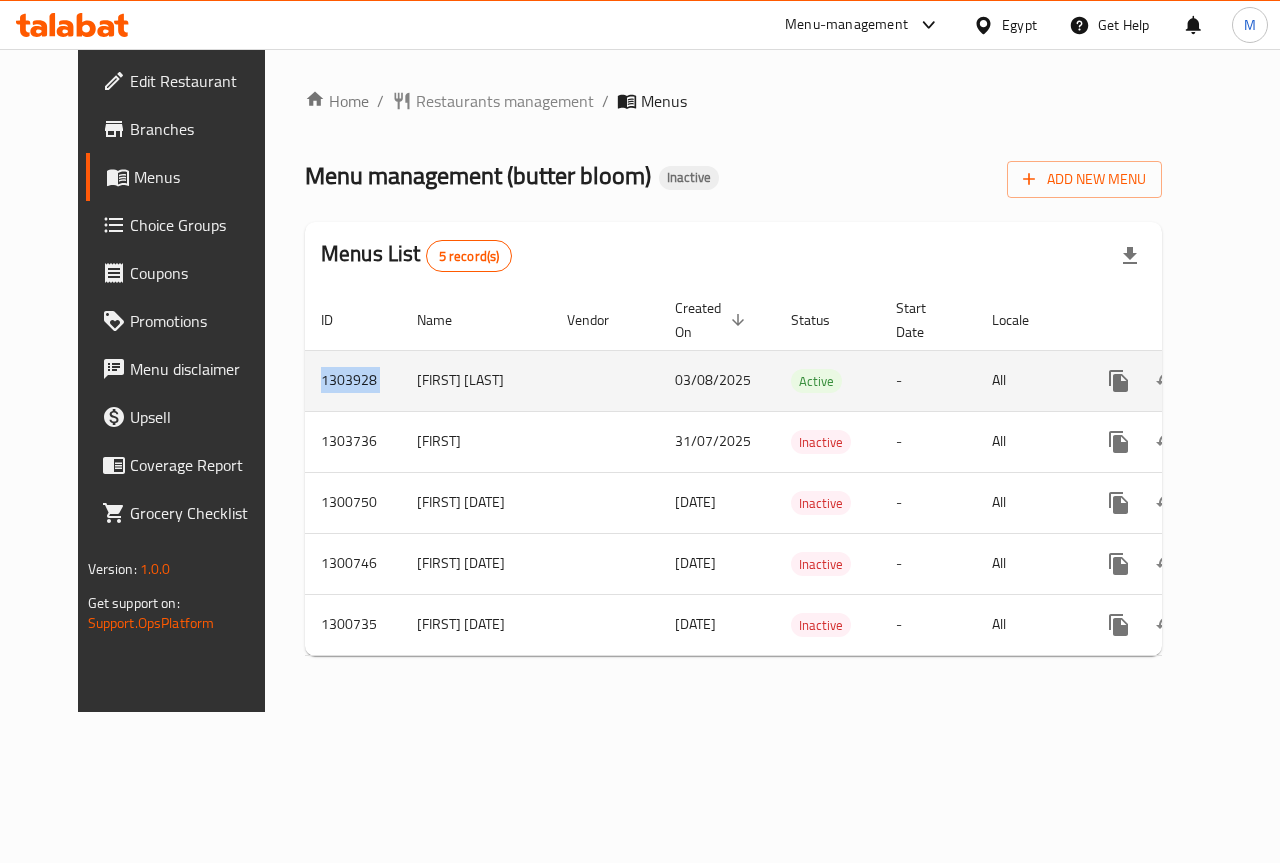 click on "1303928" at bounding box center (353, 380) 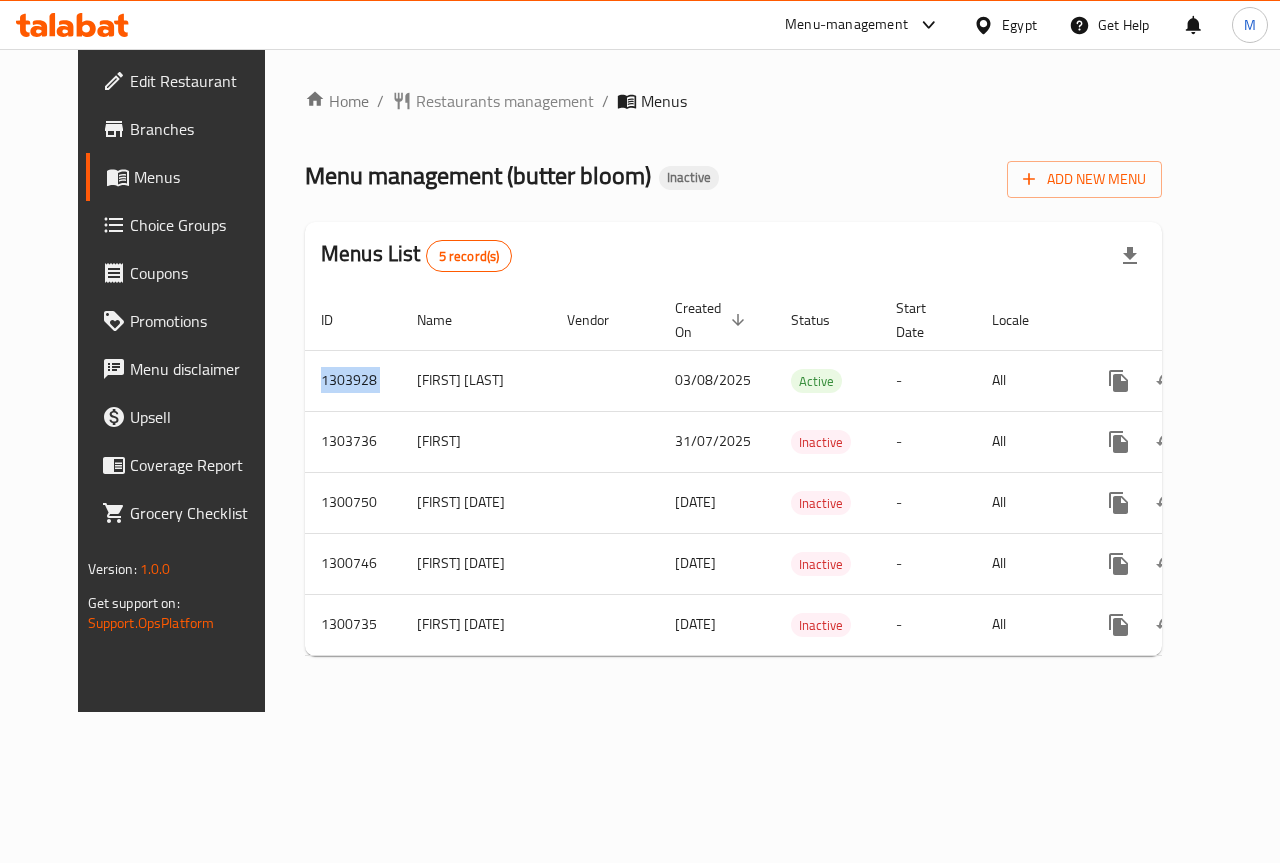 click on "Branches" at bounding box center [203, 129] 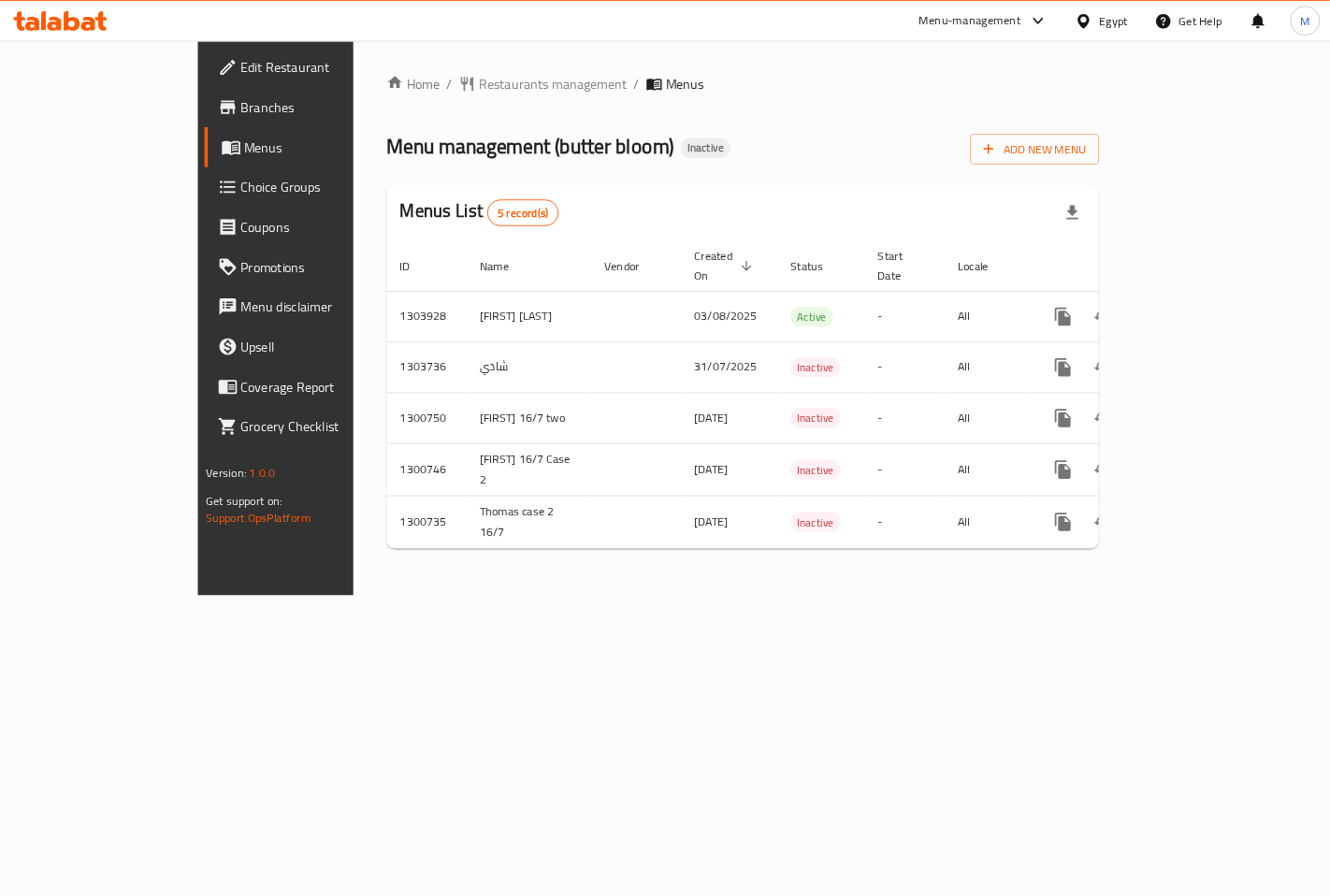 scroll, scrollTop: 0, scrollLeft: 0, axis: both 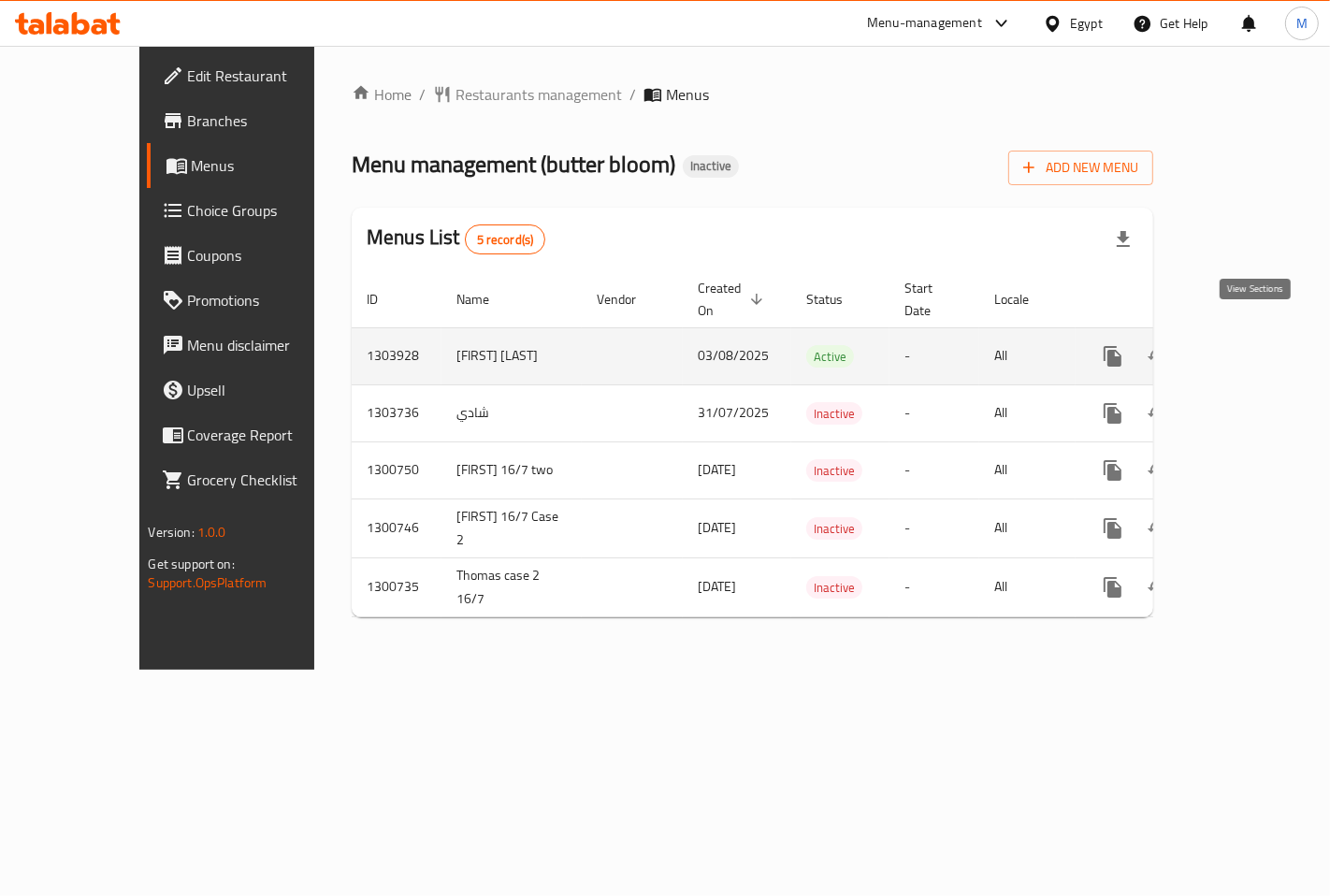 click 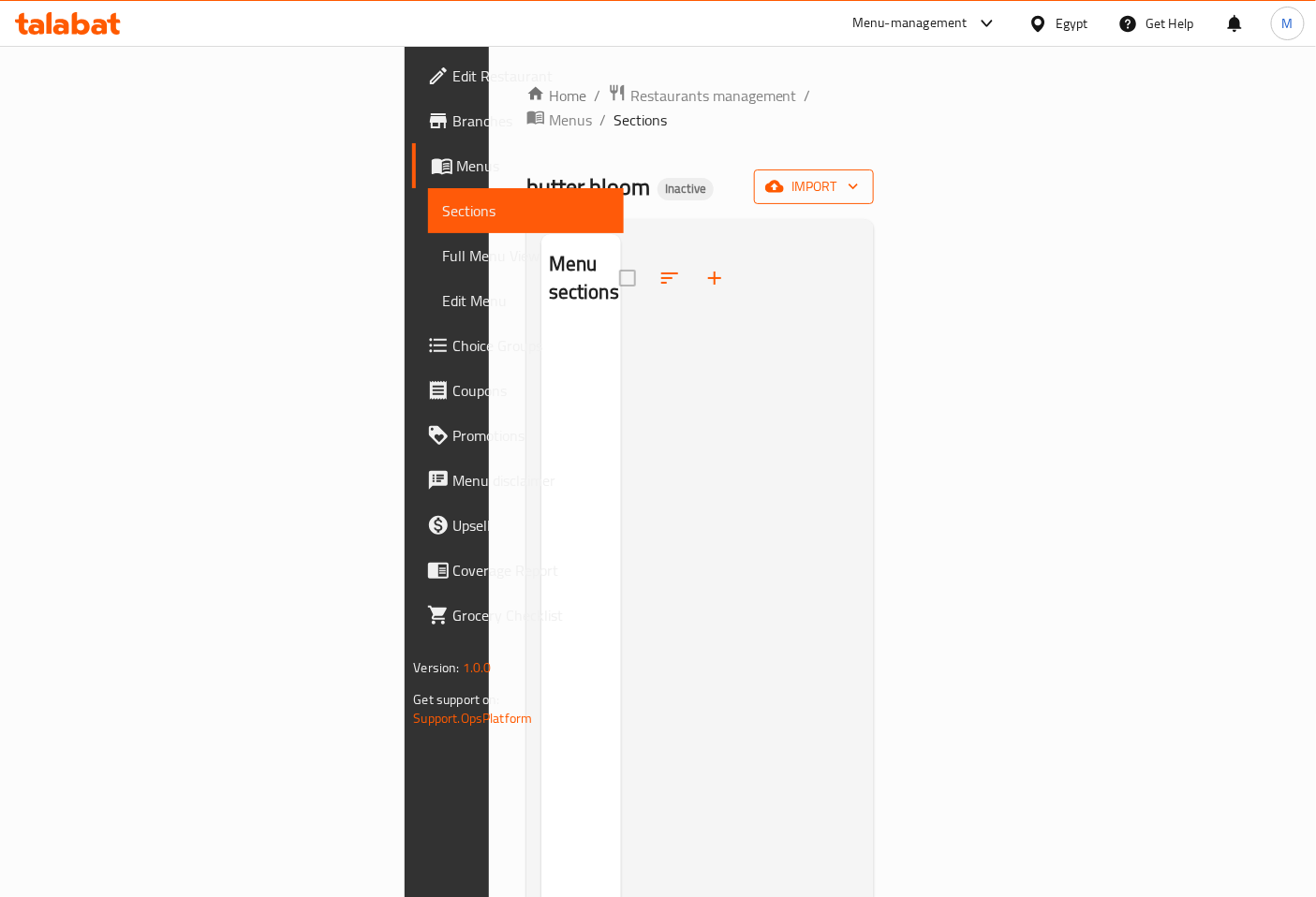 click on "import" at bounding box center (814, 186) 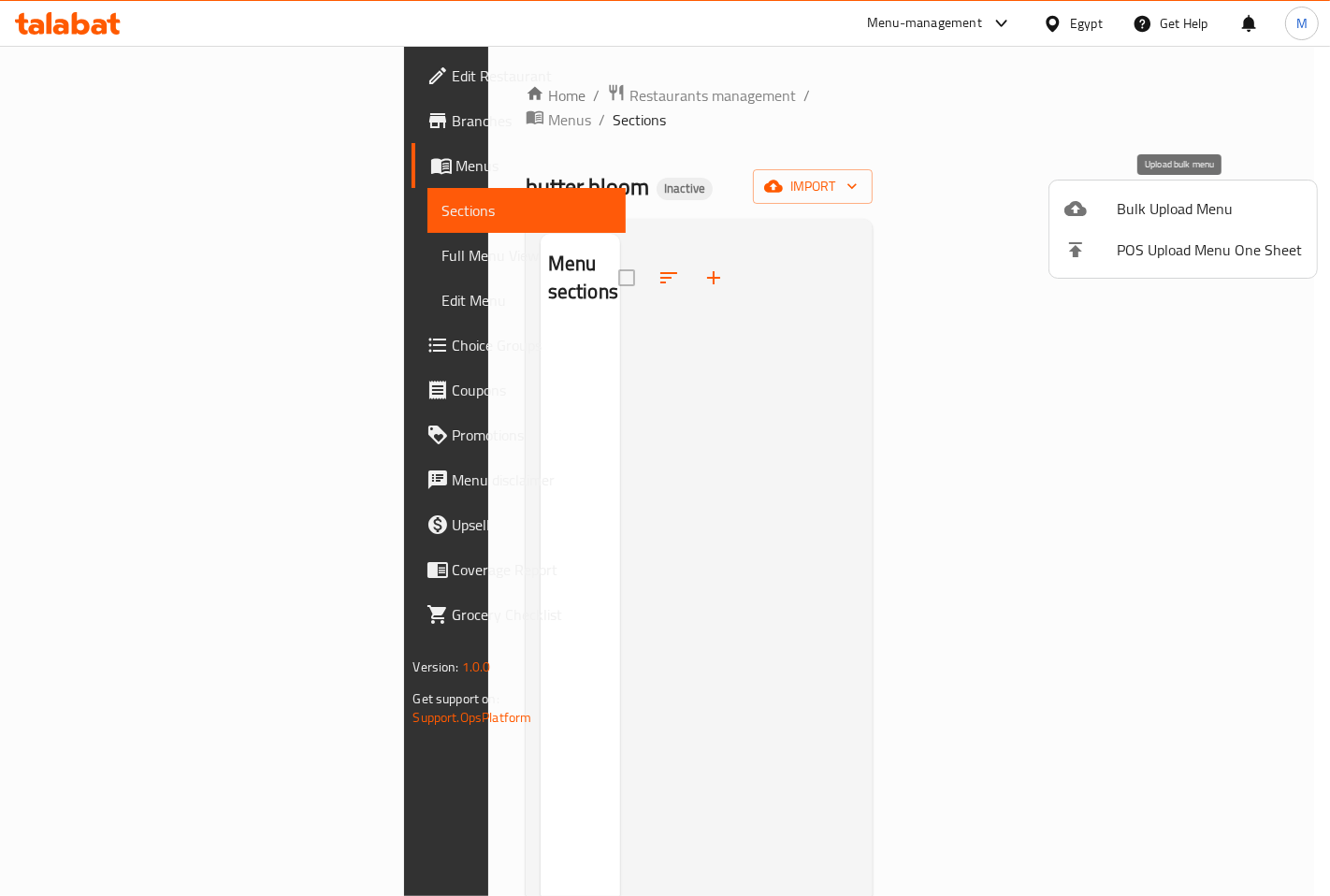 click on "Bulk Upload Menu" at bounding box center (1209, 209) 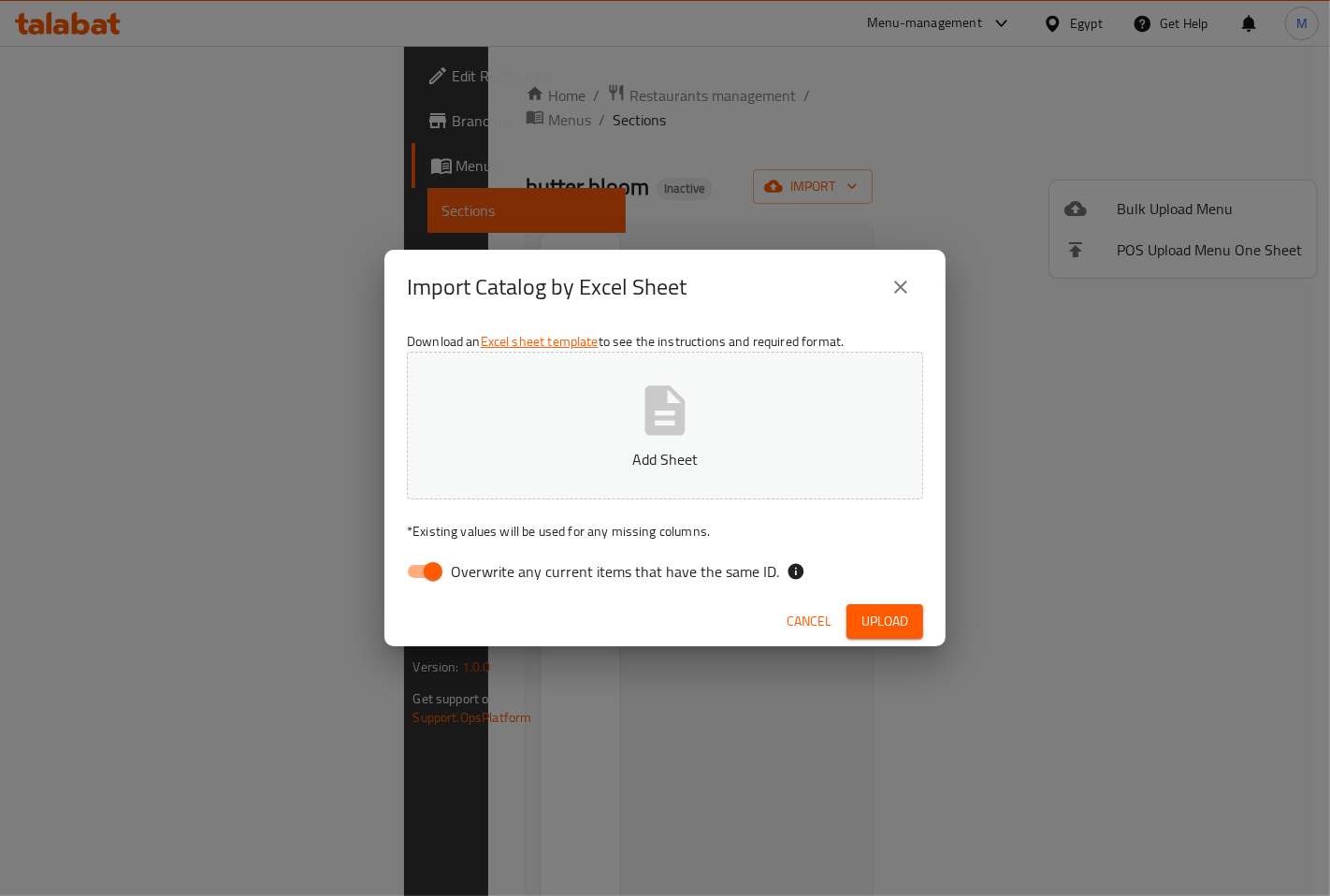 click on "Overwrite any current items that have the same ID." at bounding box center (433, 571) 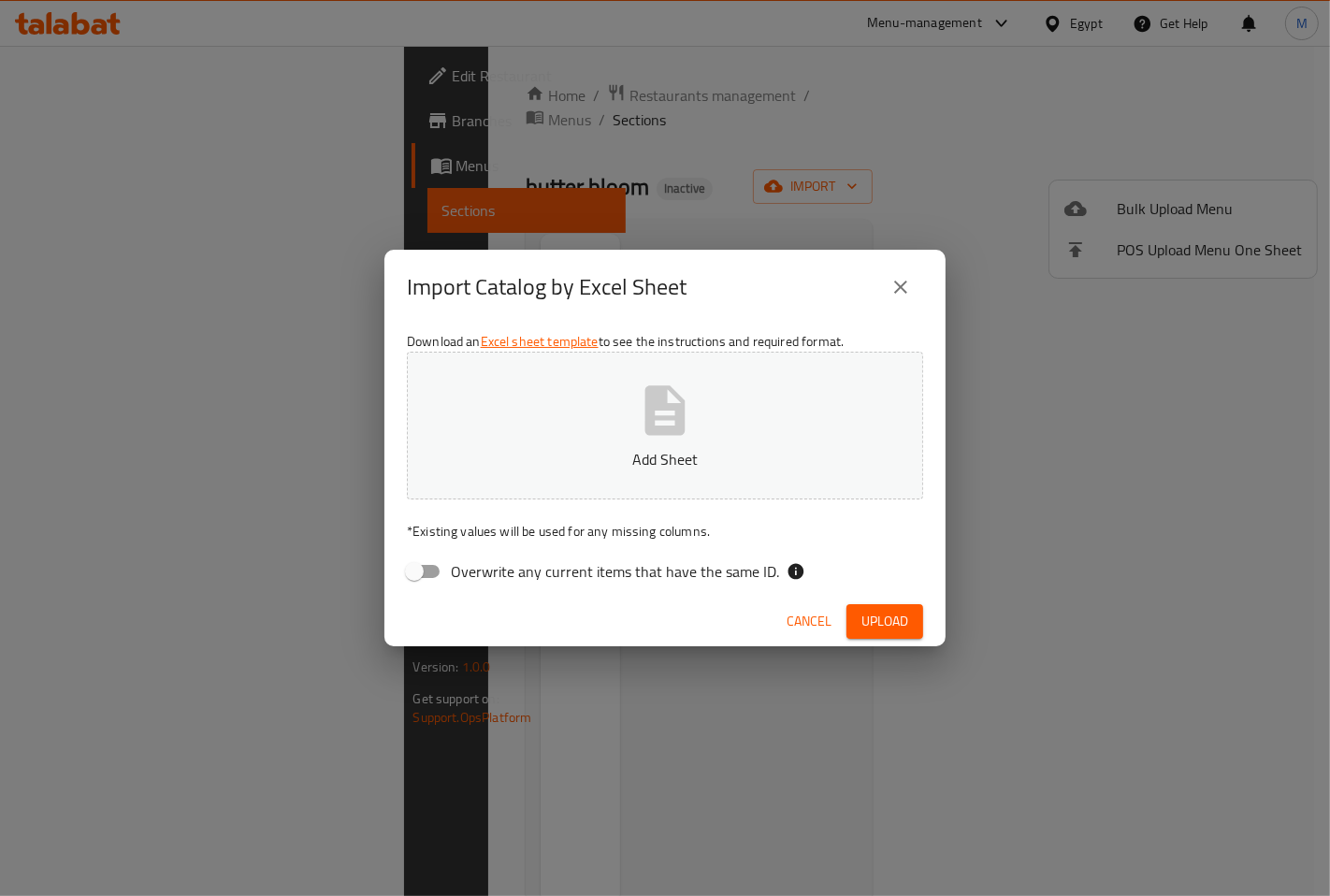 click on "Add Sheet" at bounding box center [665, 459] 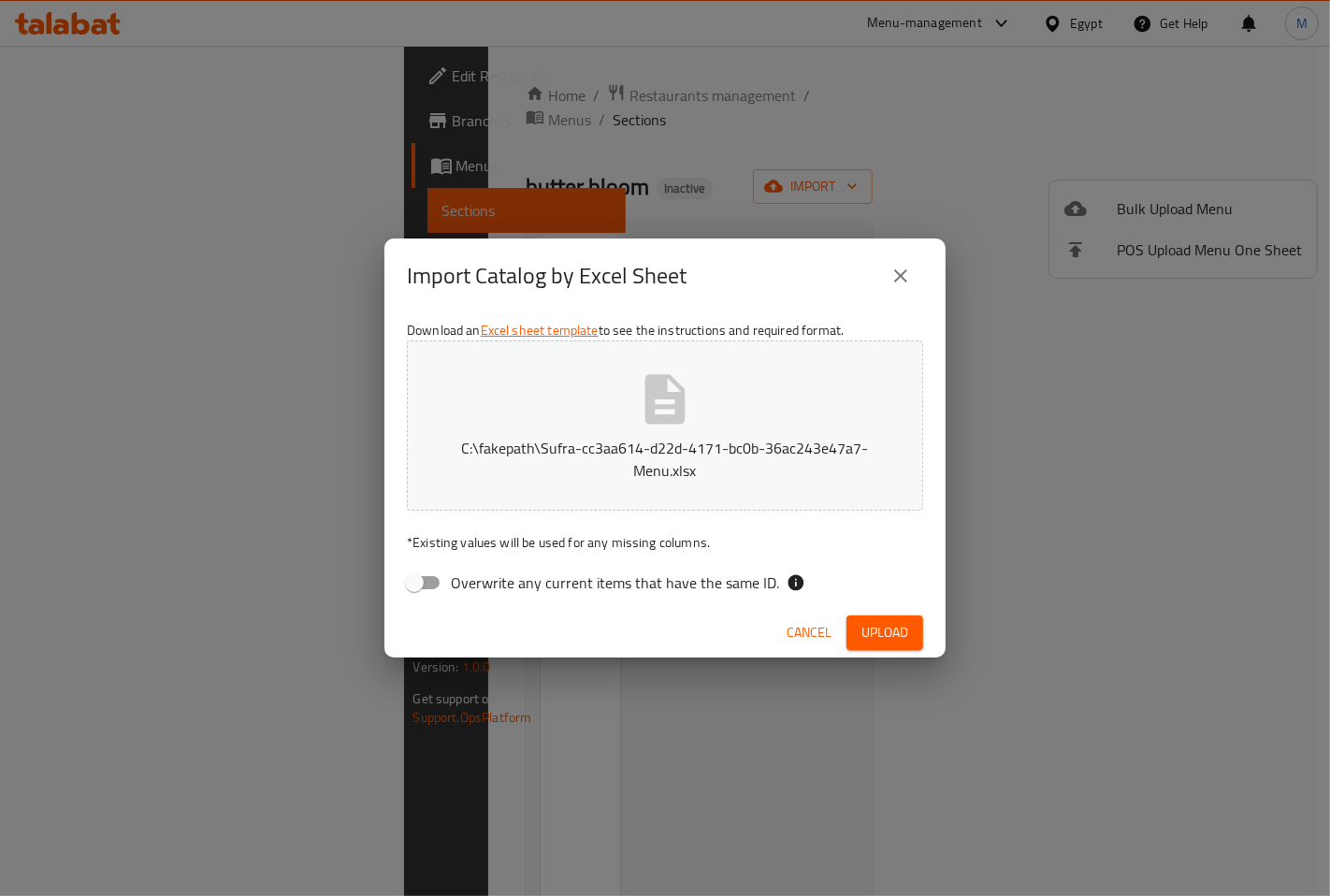 click on "Upload" at bounding box center [885, 632] 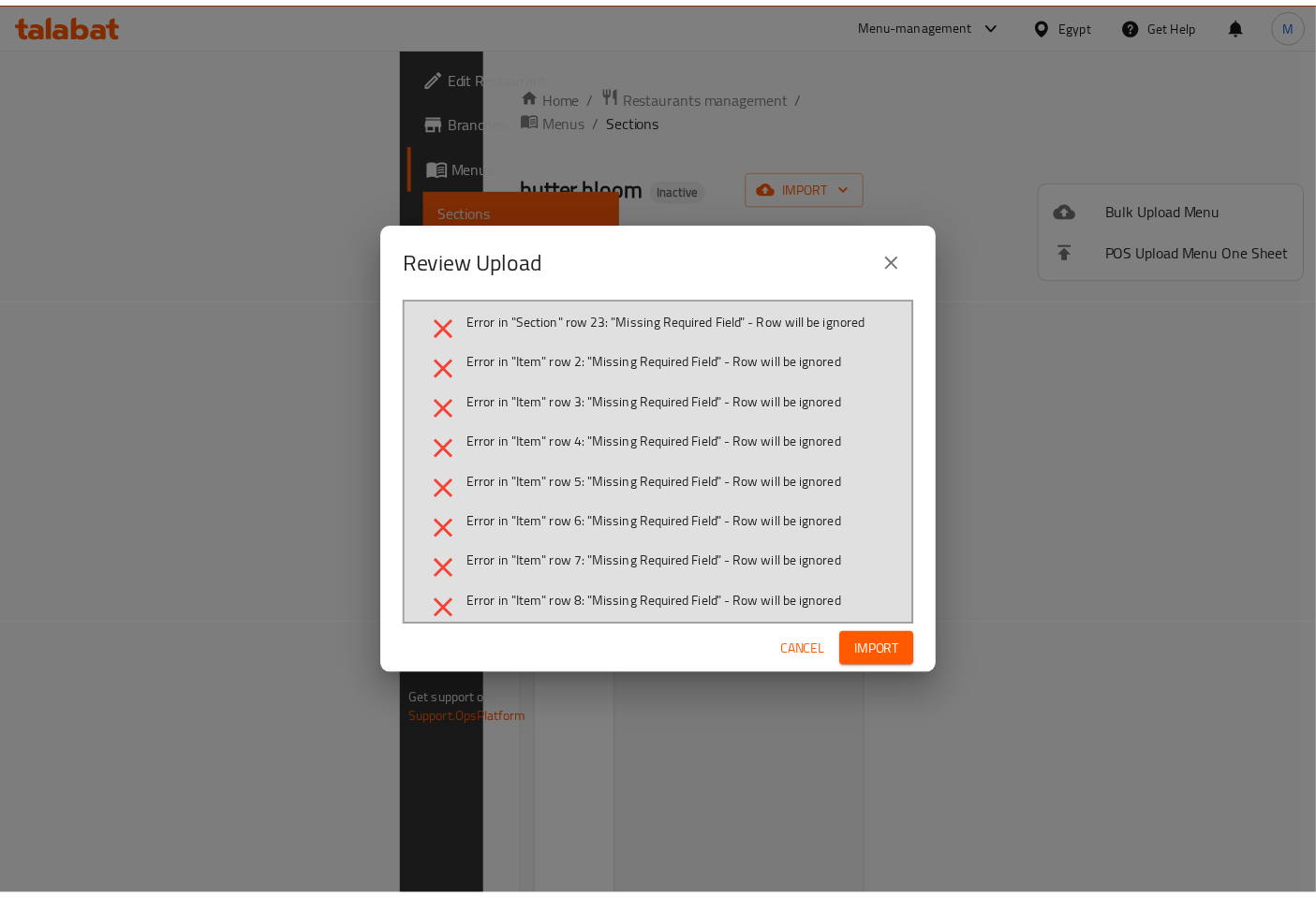 scroll, scrollTop: 0, scrollLeft: 0, axis: both 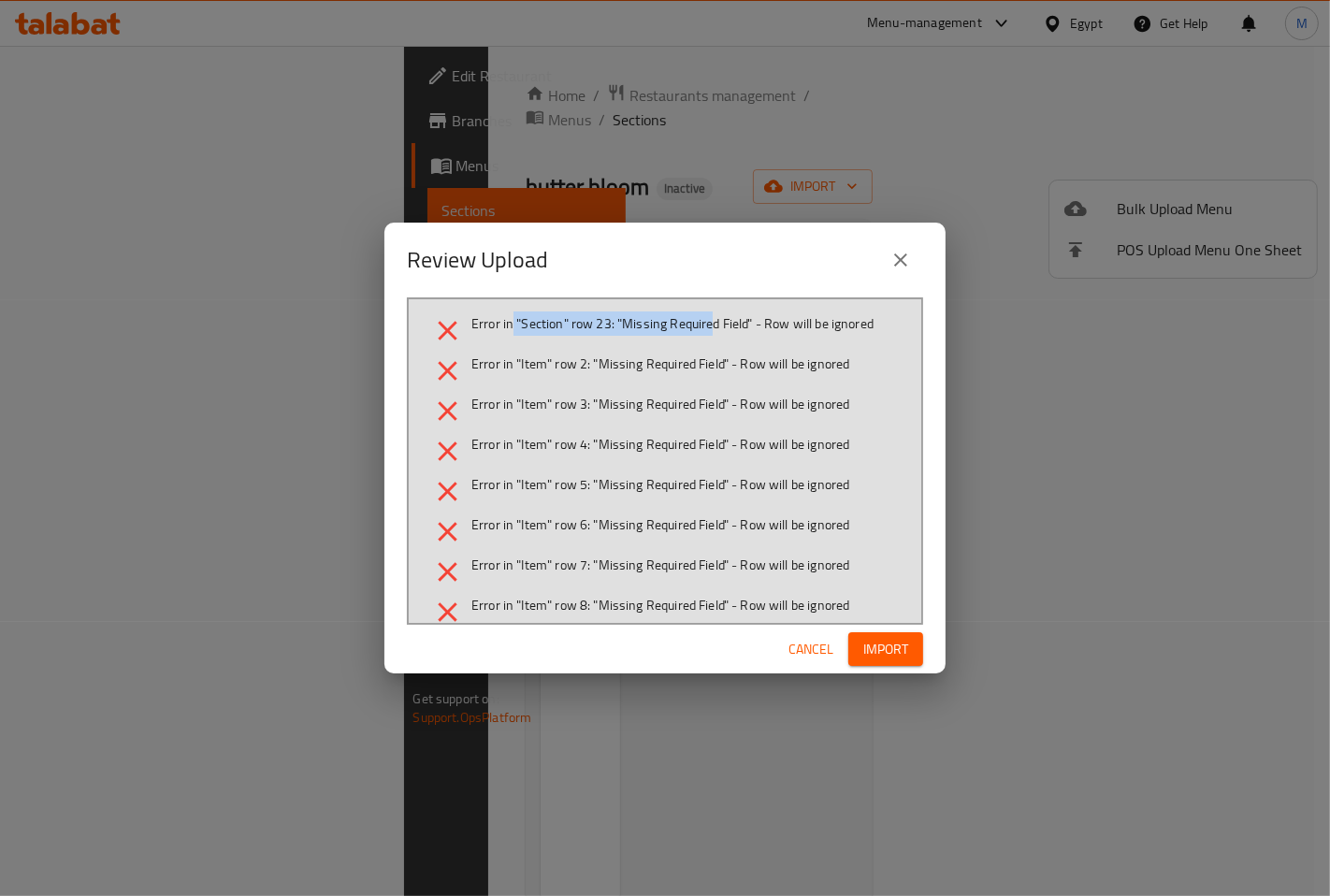 drag, startPoint x: 511, startPoint y: 324, endPoint x: 712, endPoint y: 329, distance: 201.06218 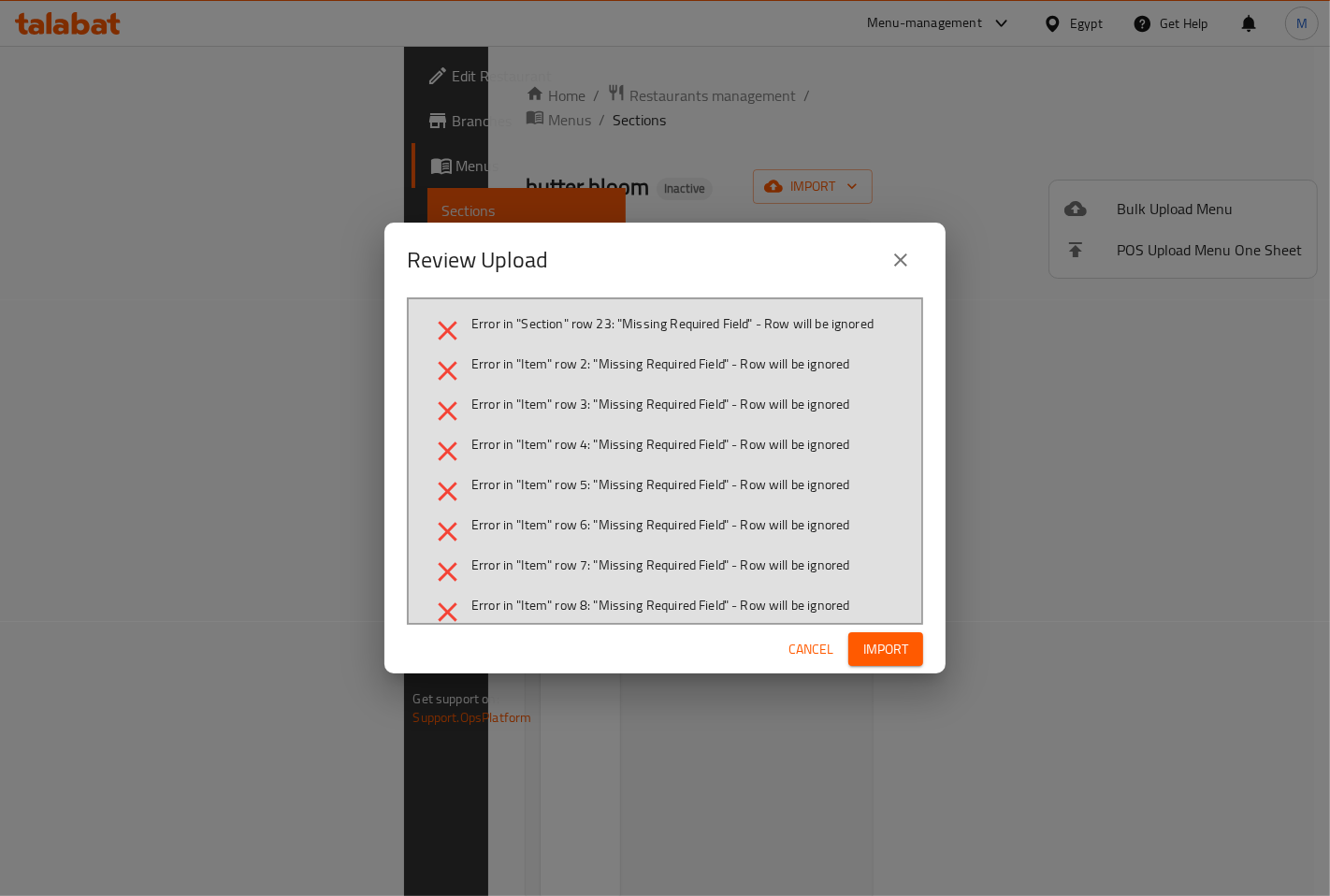 click on "Error in "Section" row 23: "Missing Required Field" - Row will be ignored" at bounding box center (672, 324) 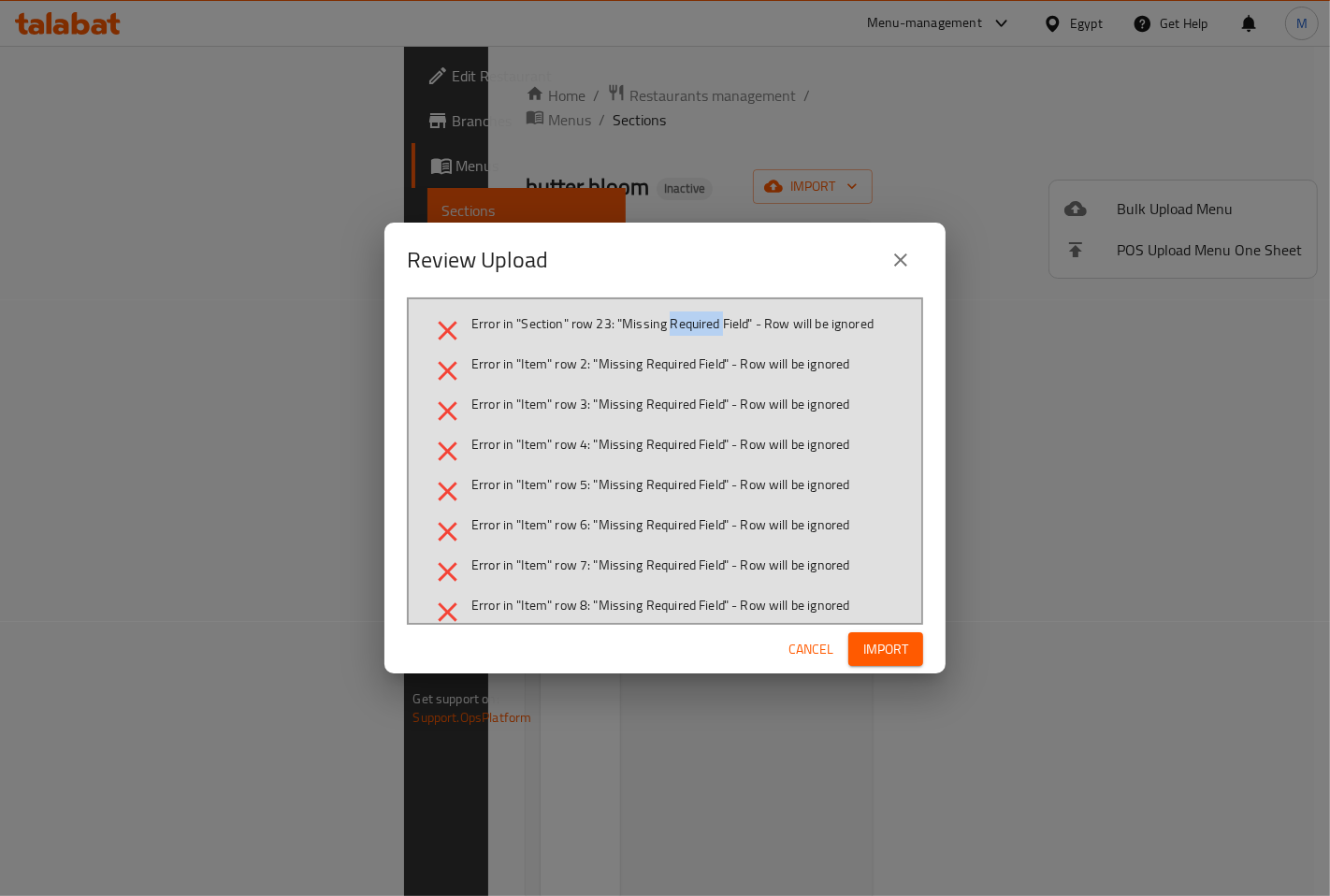 click on "Error in "Section" row 23: "Missing Required Field" - Row will be ignored" at bounding box center [672, 324] 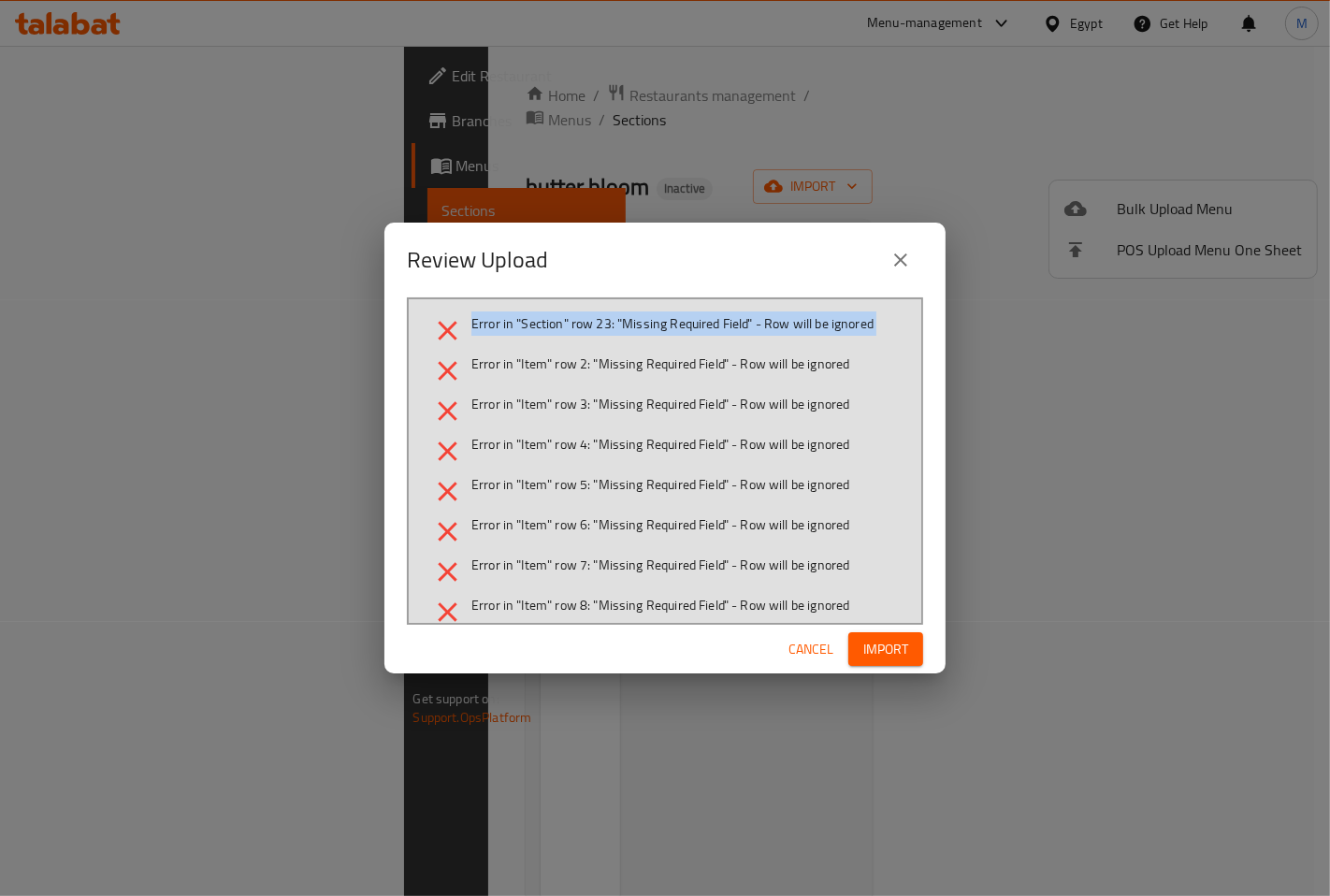 click on "Error in "Section" row 23: "Missing Required Field" - Row will be ignored" at bounding box center [672, 324] 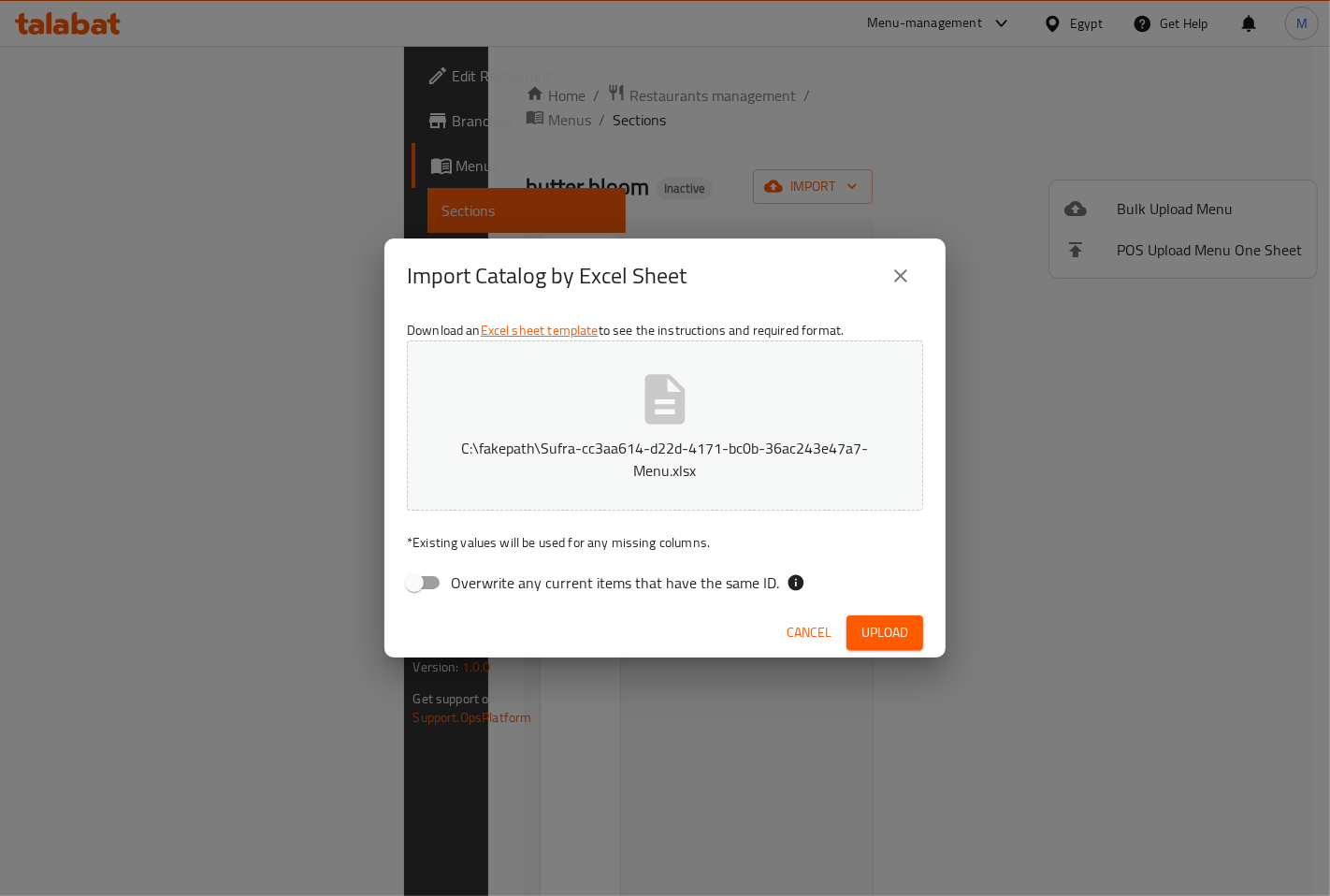 click on "Cancel" at bounding box center (809, 632) 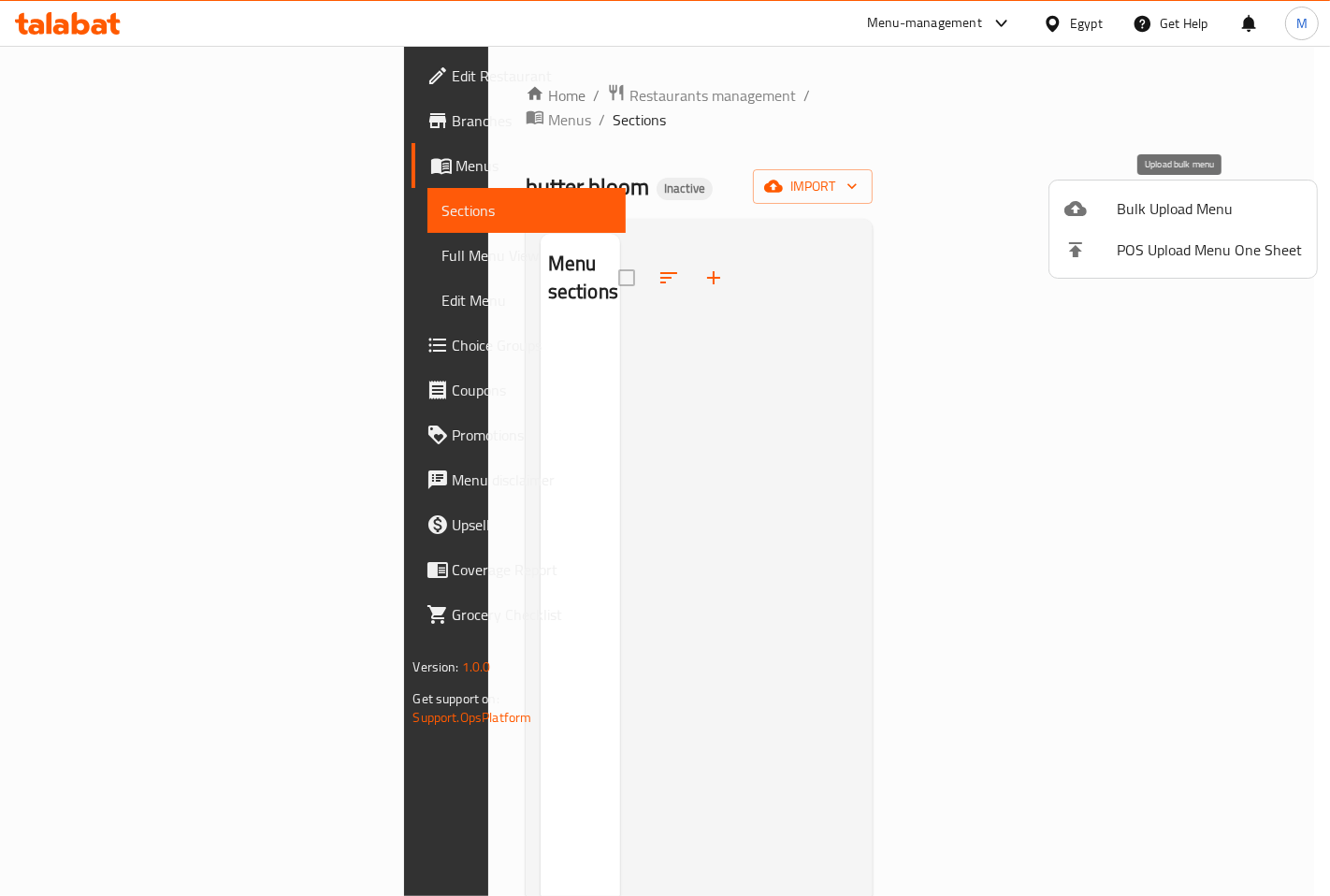 click on "Bulk Upload Menu" at bounding box center (1209, 209) 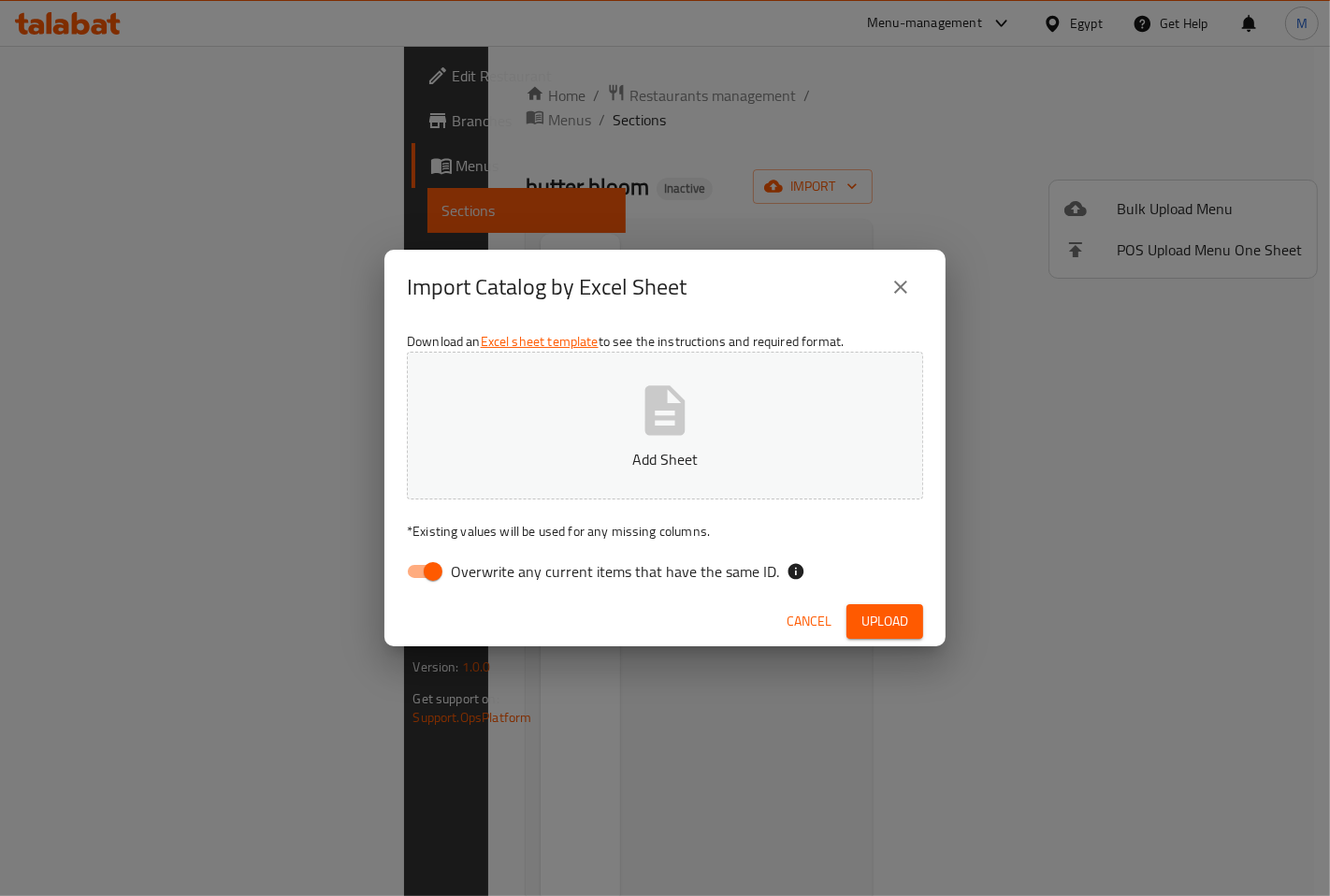 click on "Overwrite any current items that have the same ID." at bounding box center [433, 571] 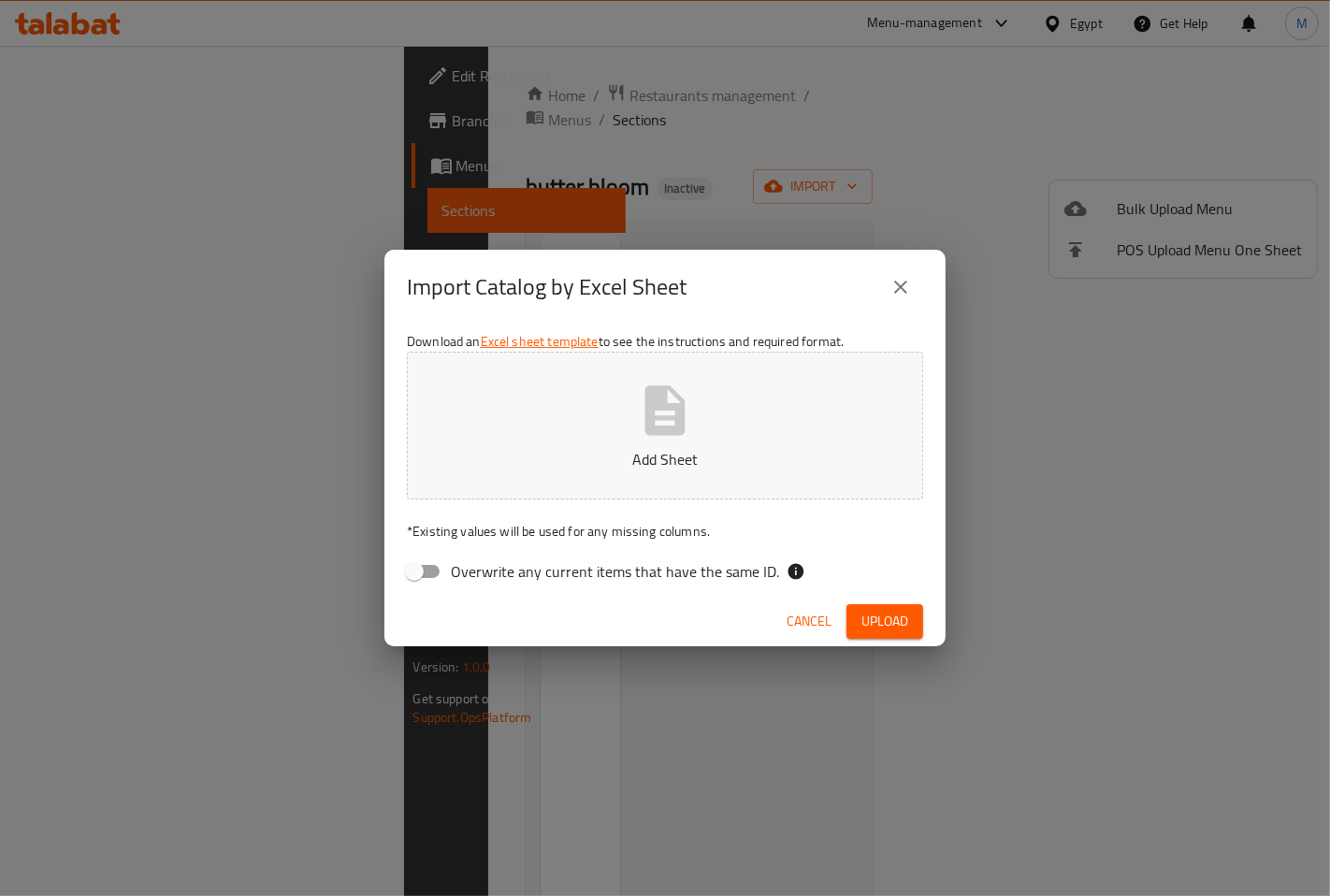 click on "Add Sheet" at bounding box center (665, 459) 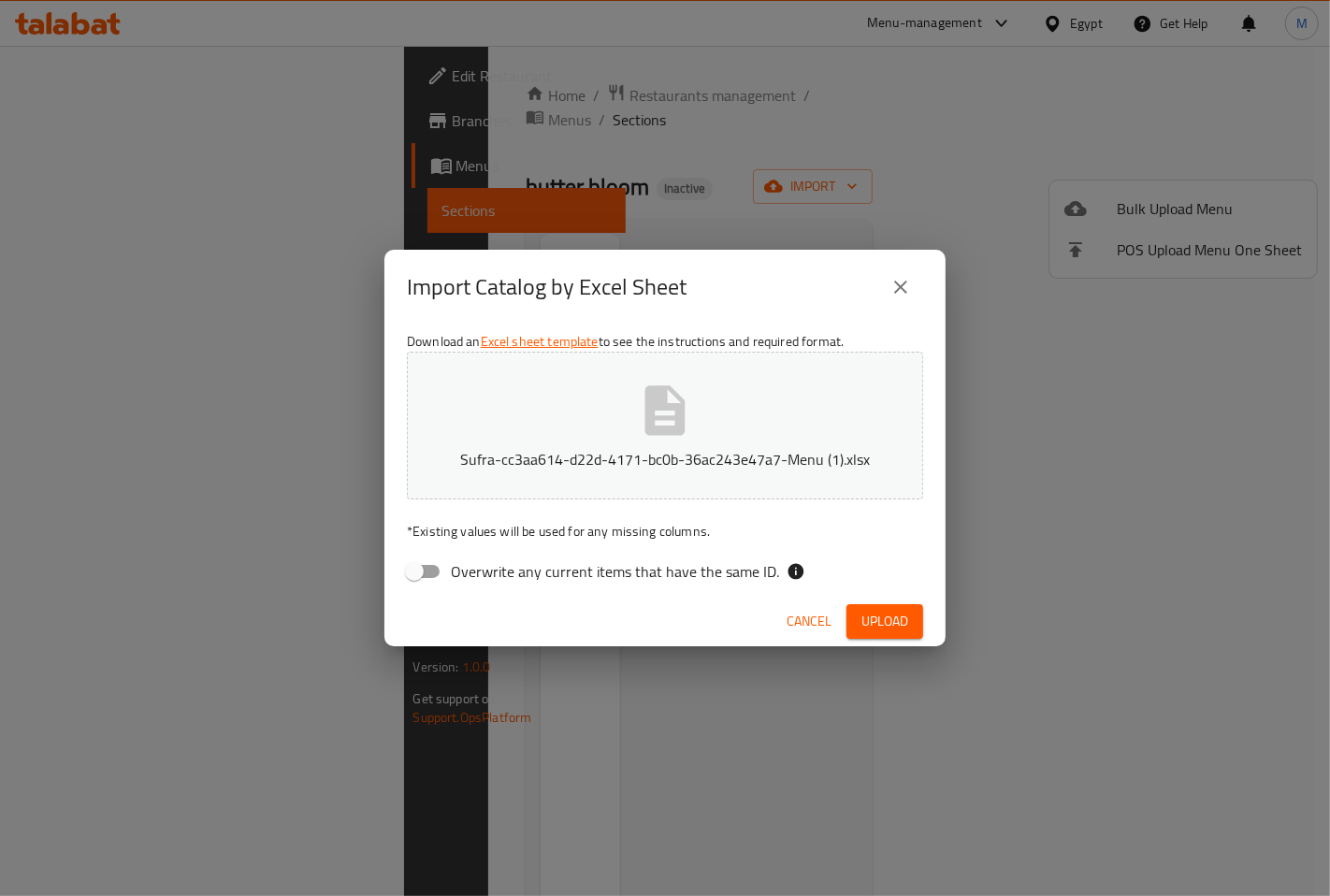 click on "Upload" at bounding box center [885, 621] 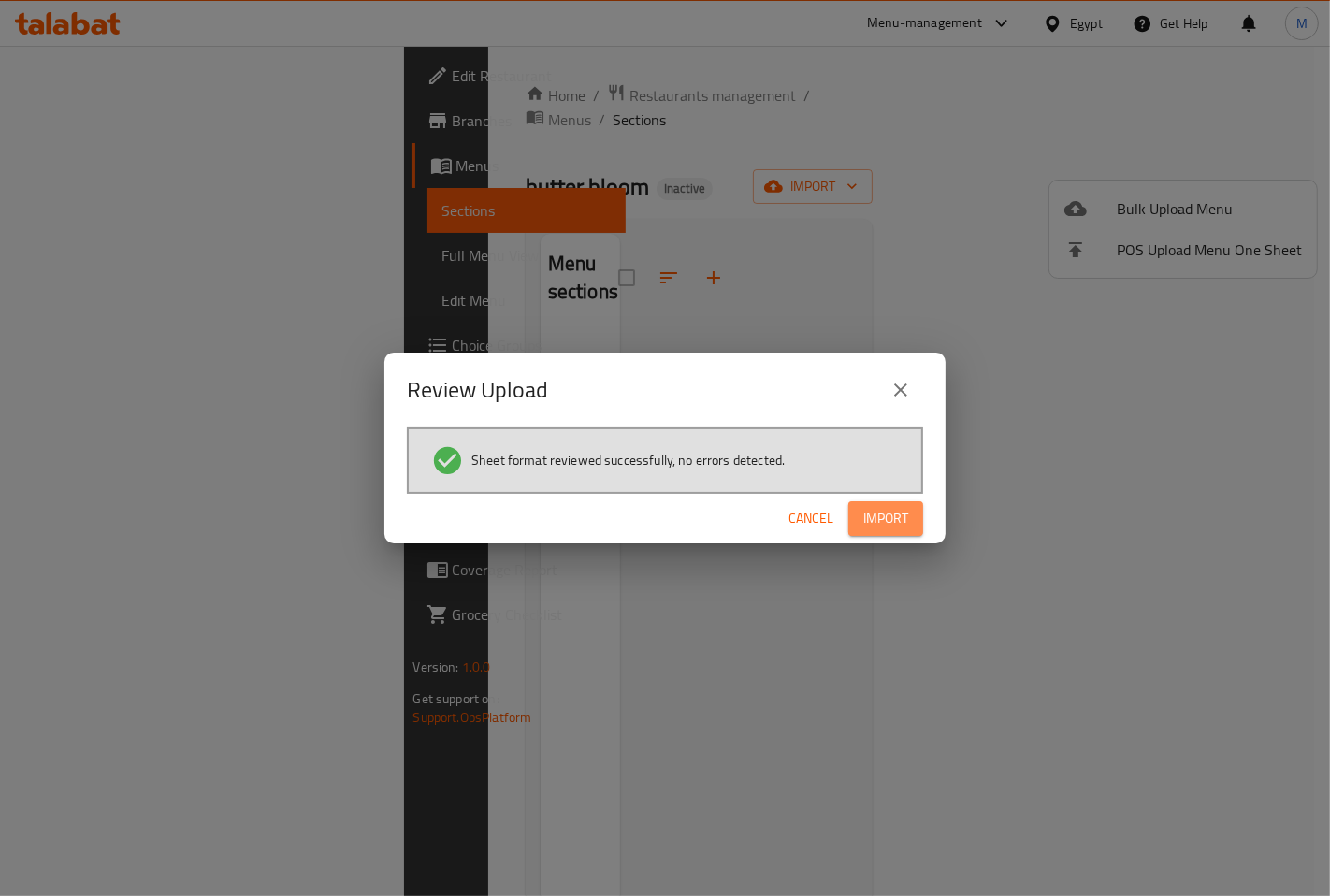 click on "Import" at bounding box center [886, 518] 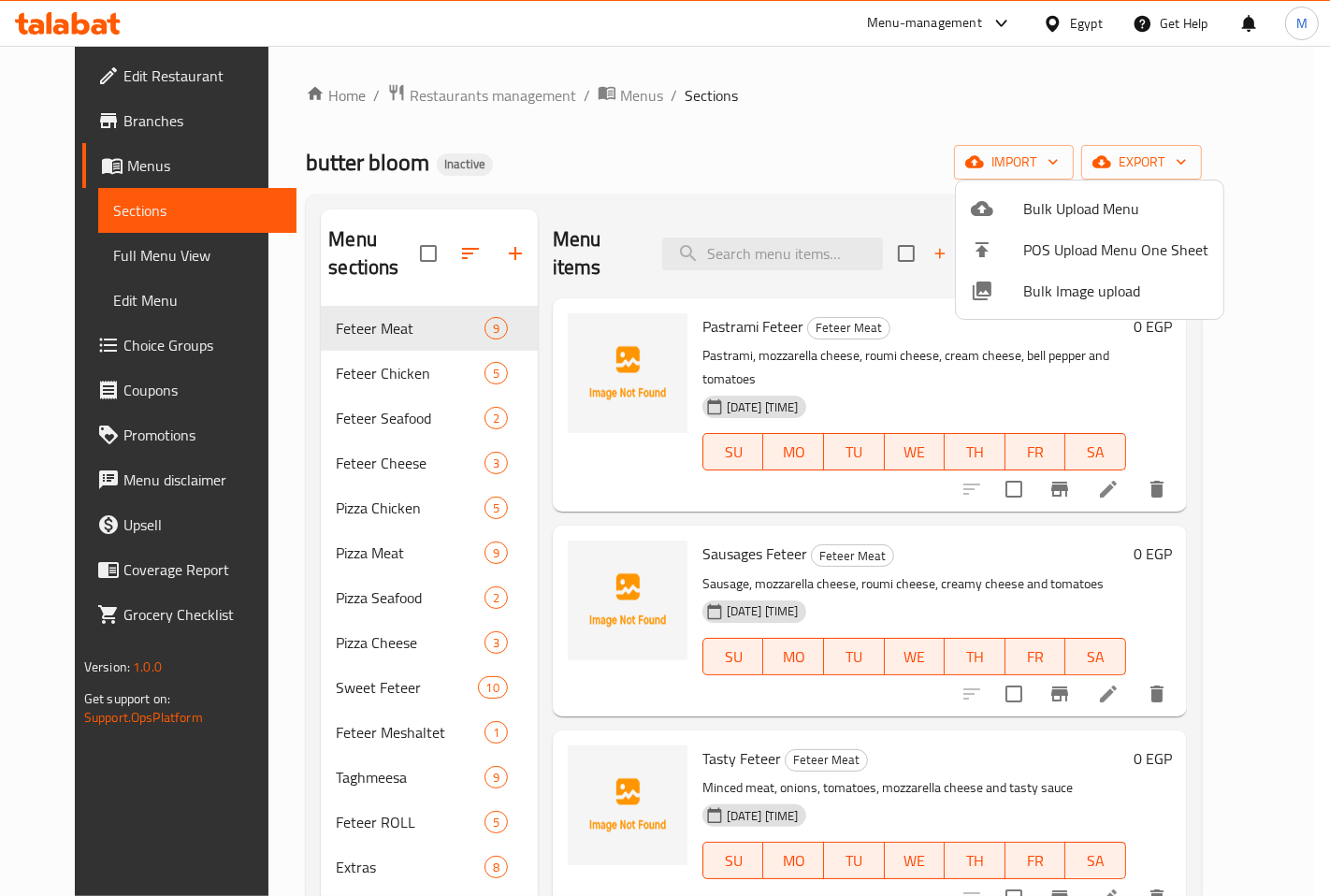 drag, startPoint x: 1255, startPoint y: 409, endPoint x: 1256, endPoint y: 440, distance: 31.01612 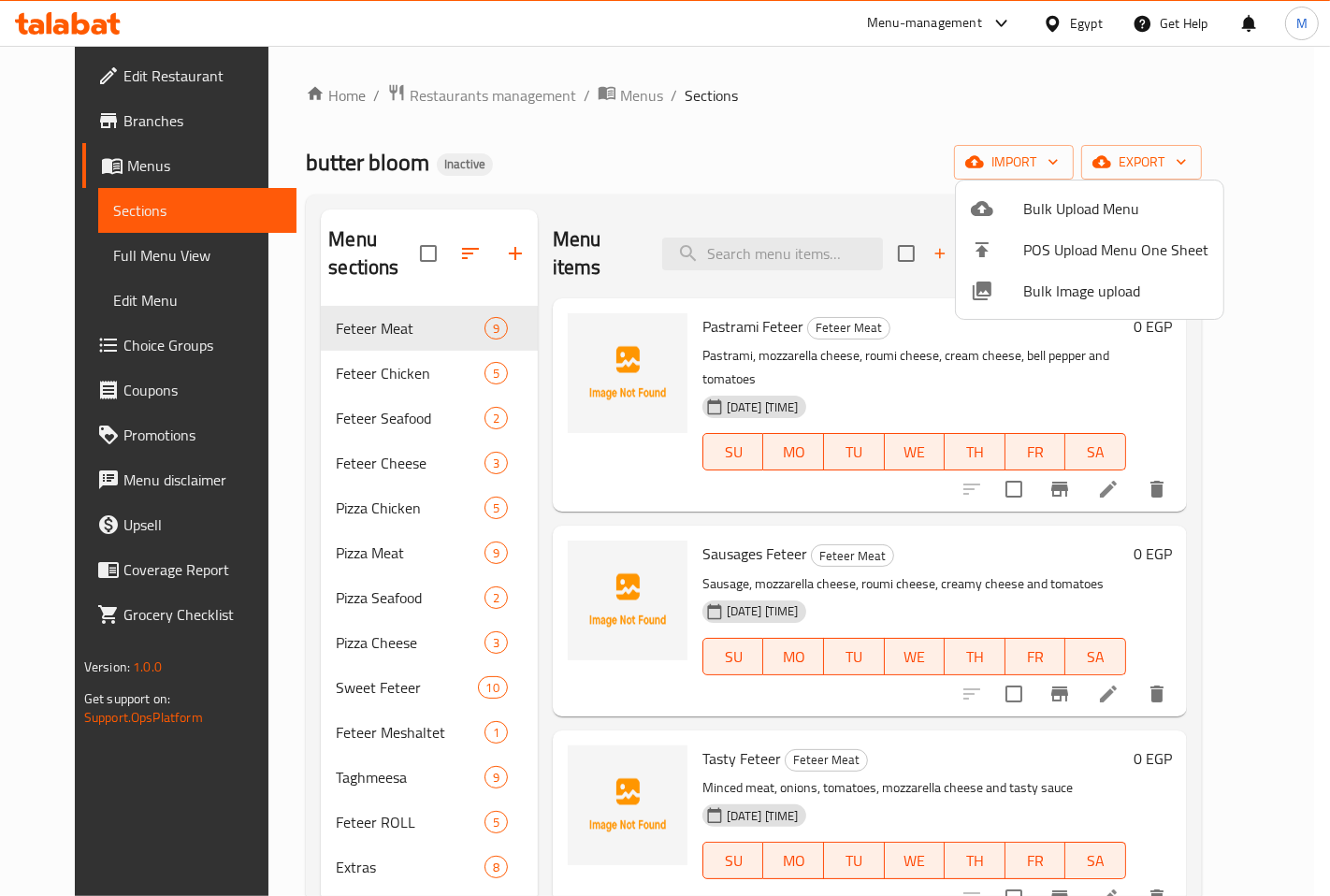 click at bounding box center (665, 448) 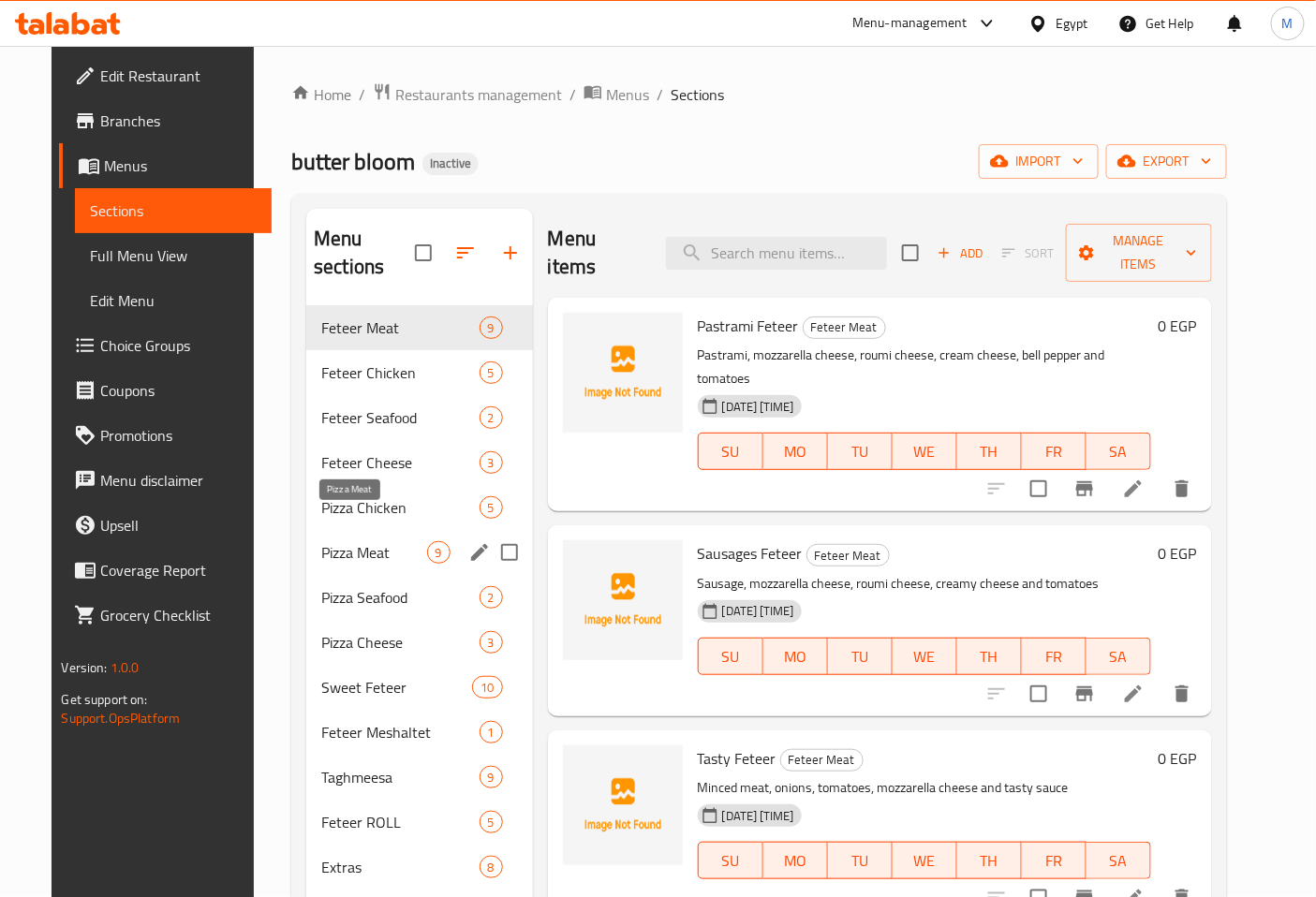scroll, scrollTop: 0, scrollLeft: 0, axis: both 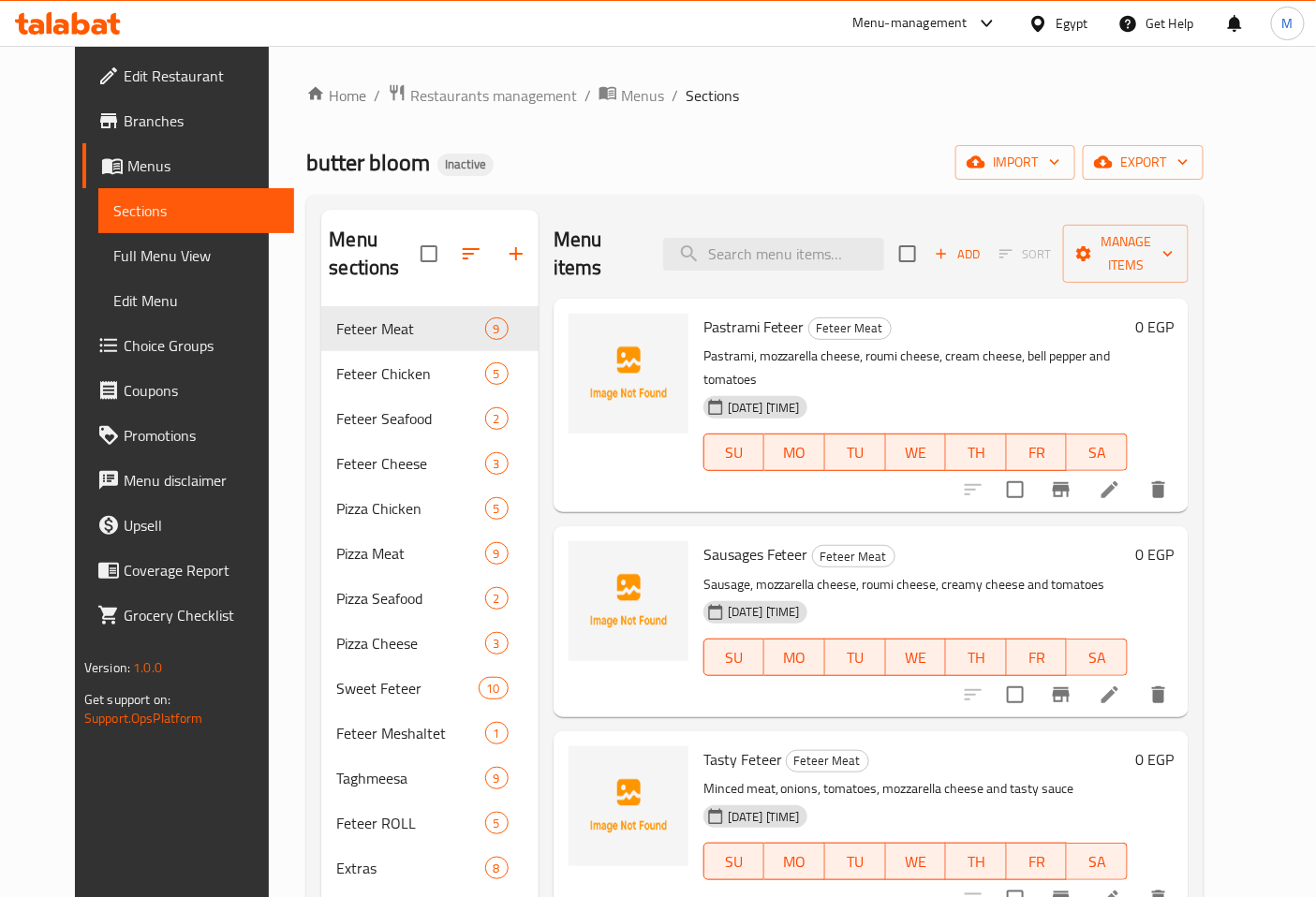 click on "Full Menu View" at bounding box center (197, 256) 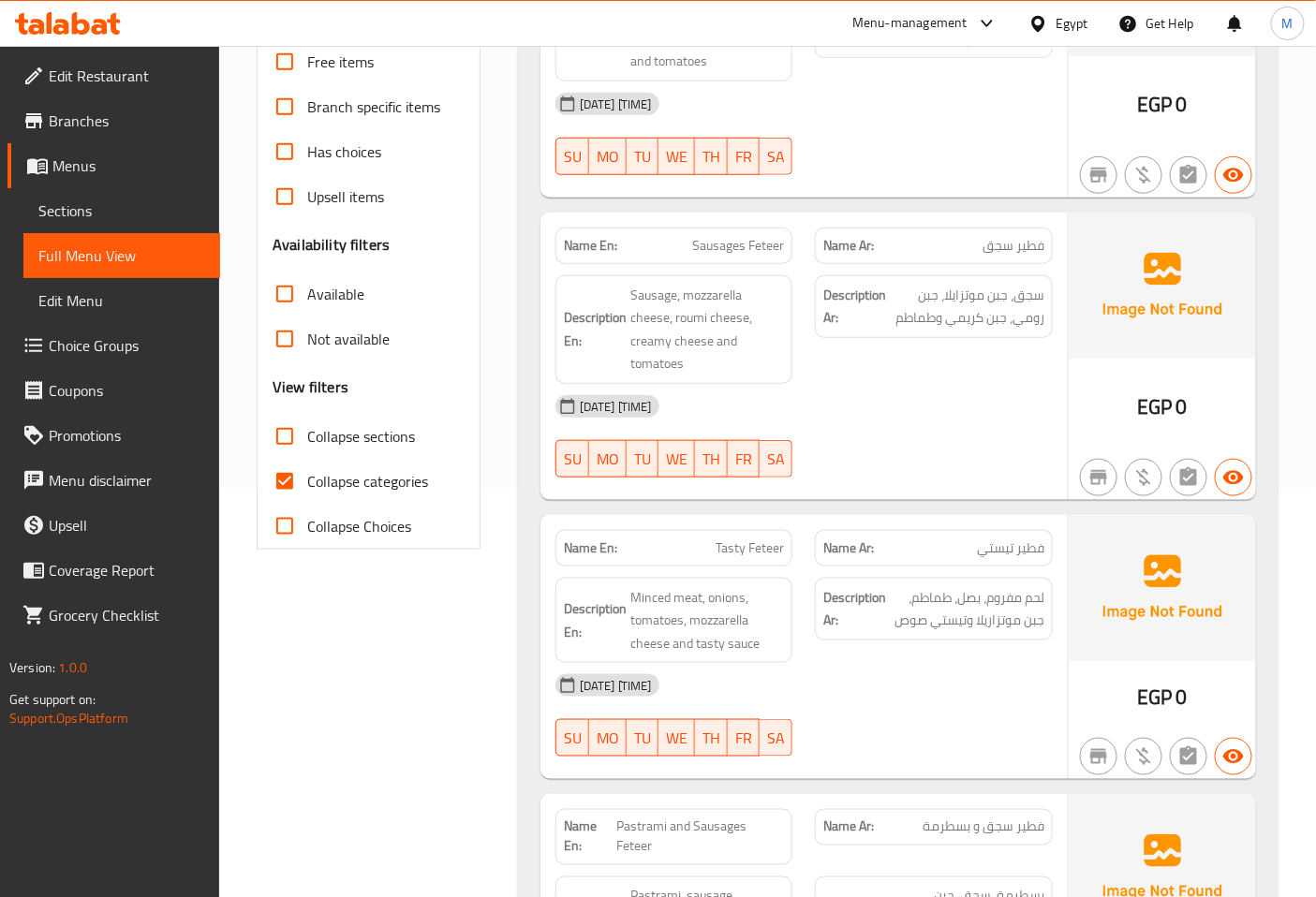 scroll, scrollTop: 416, scrollLeft: 0, axis: vertical 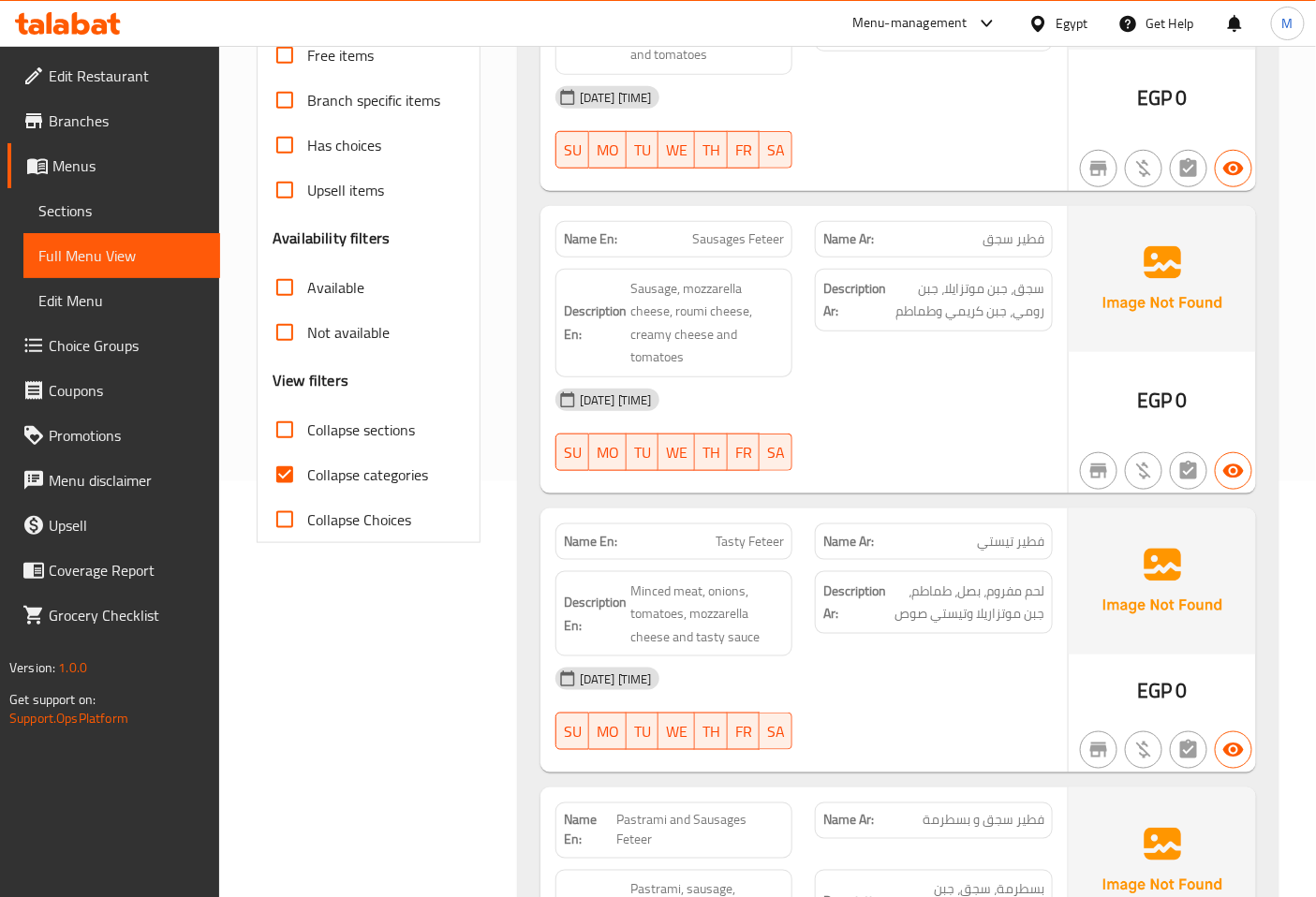 click on "Collapse categories" at bounding box center (285, 475) 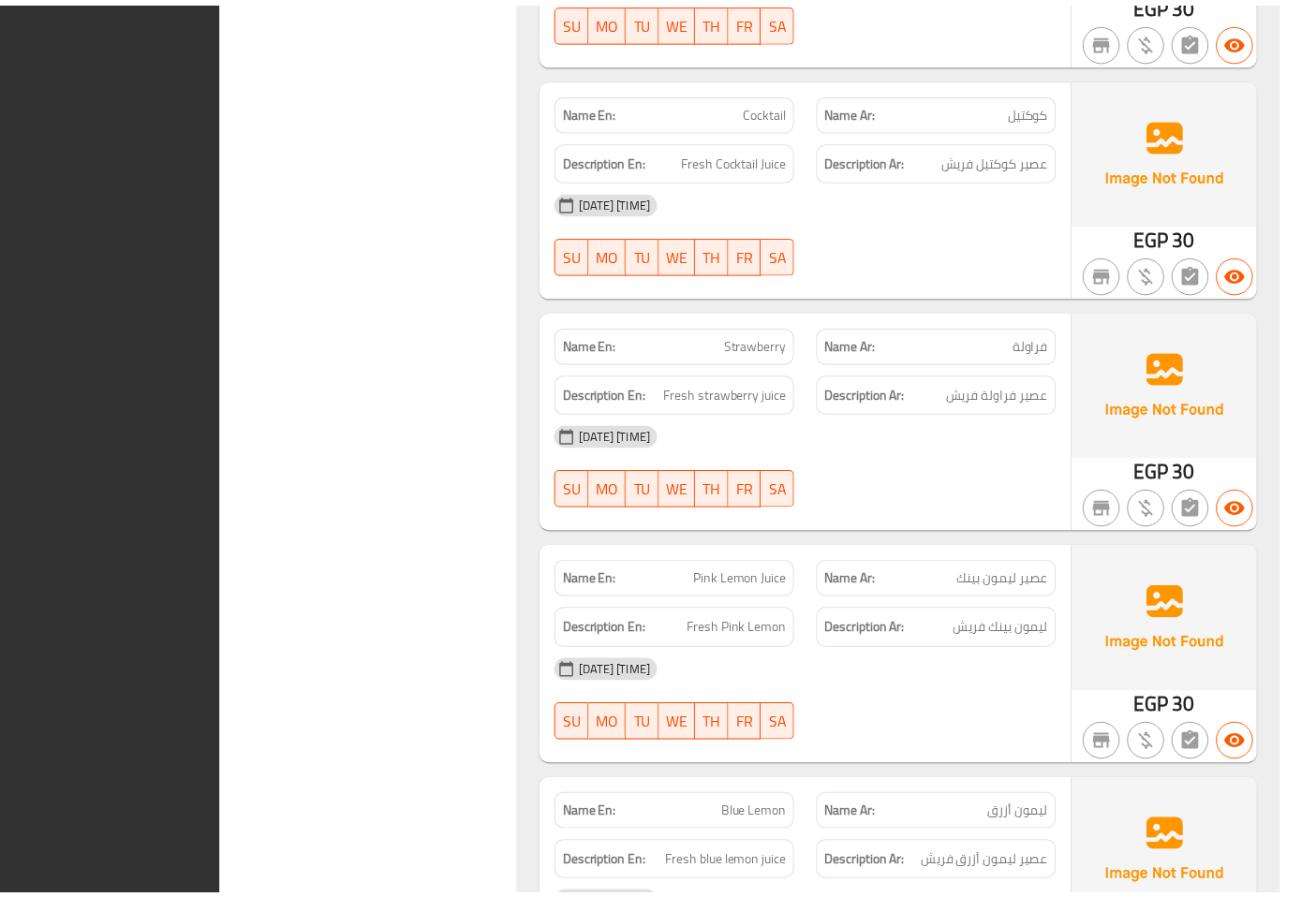 scroll, scrollTop: 27478, scrollLeft: 0, axis: vertical 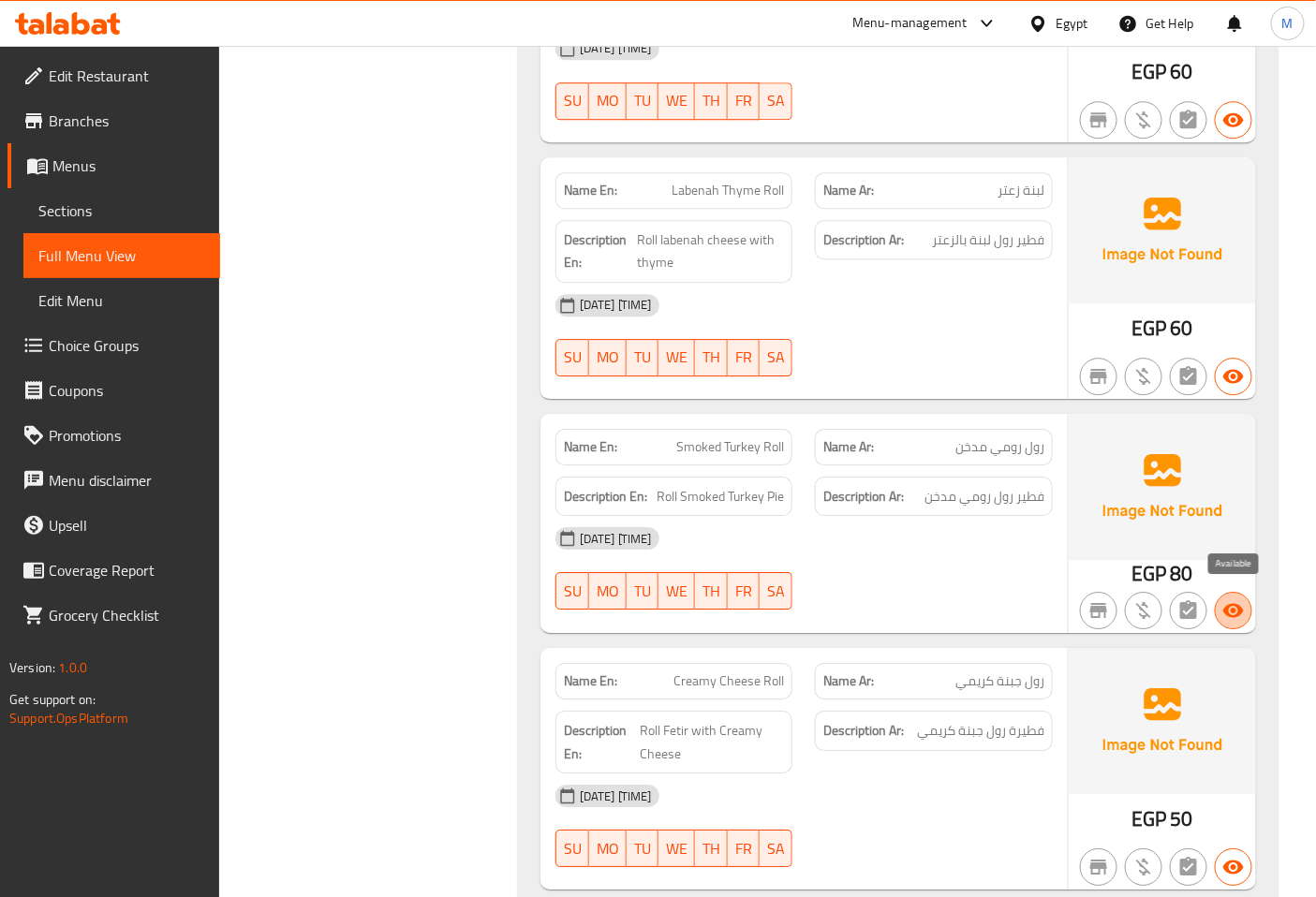 click 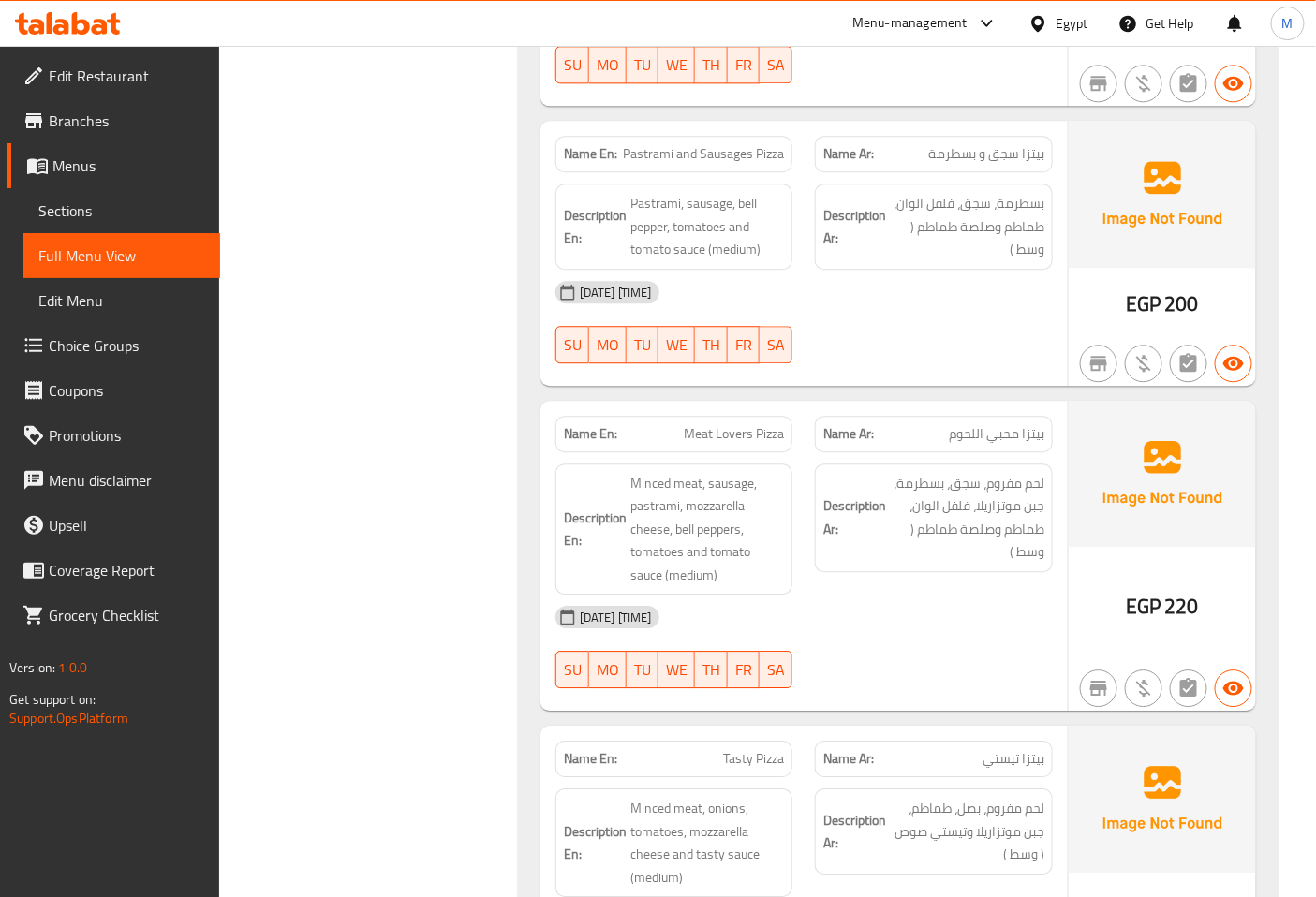 scroll, scrollTop: 8334, scrollLeft: 0, axis: vertical 